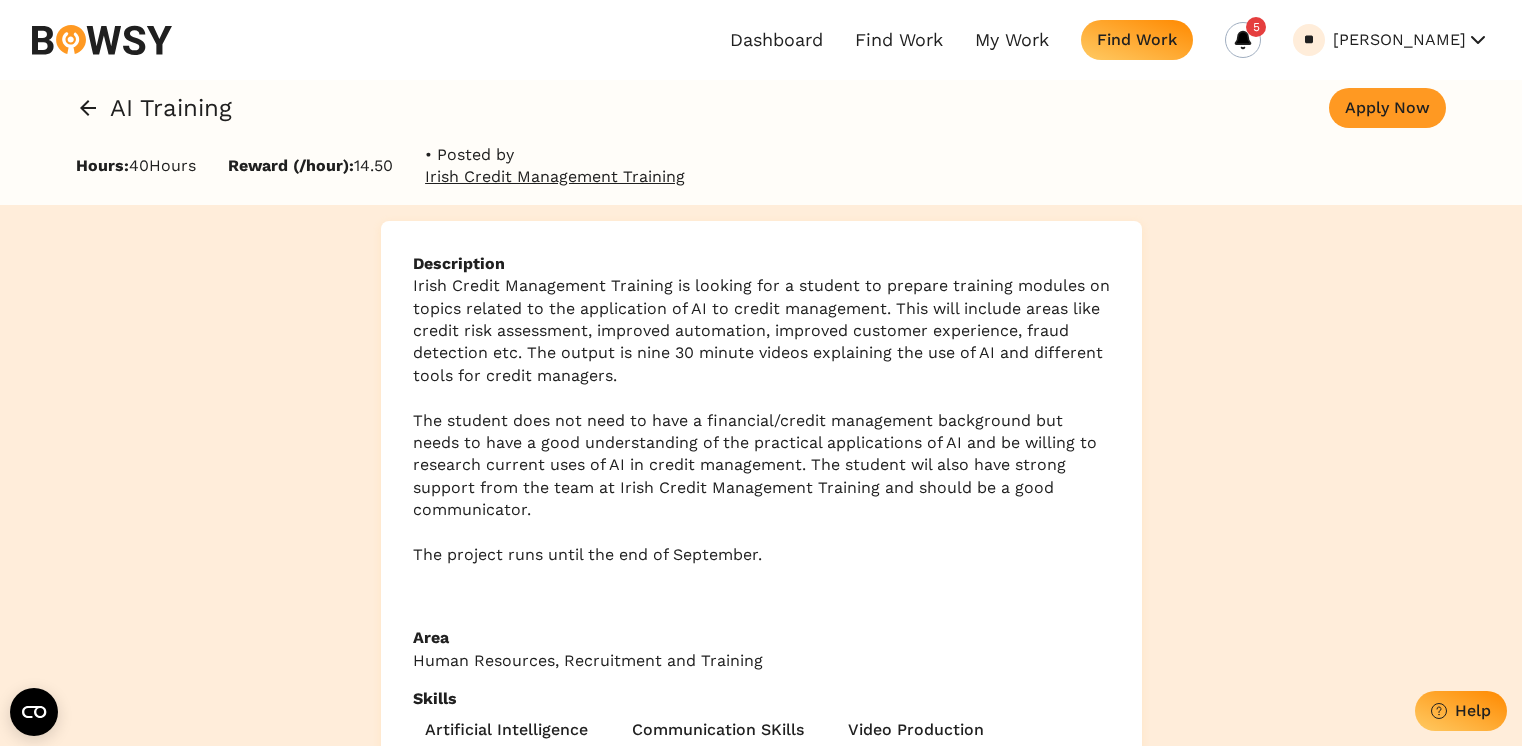 scroll, scrollTop: 12, scrollLeft: 0, axis: vertical 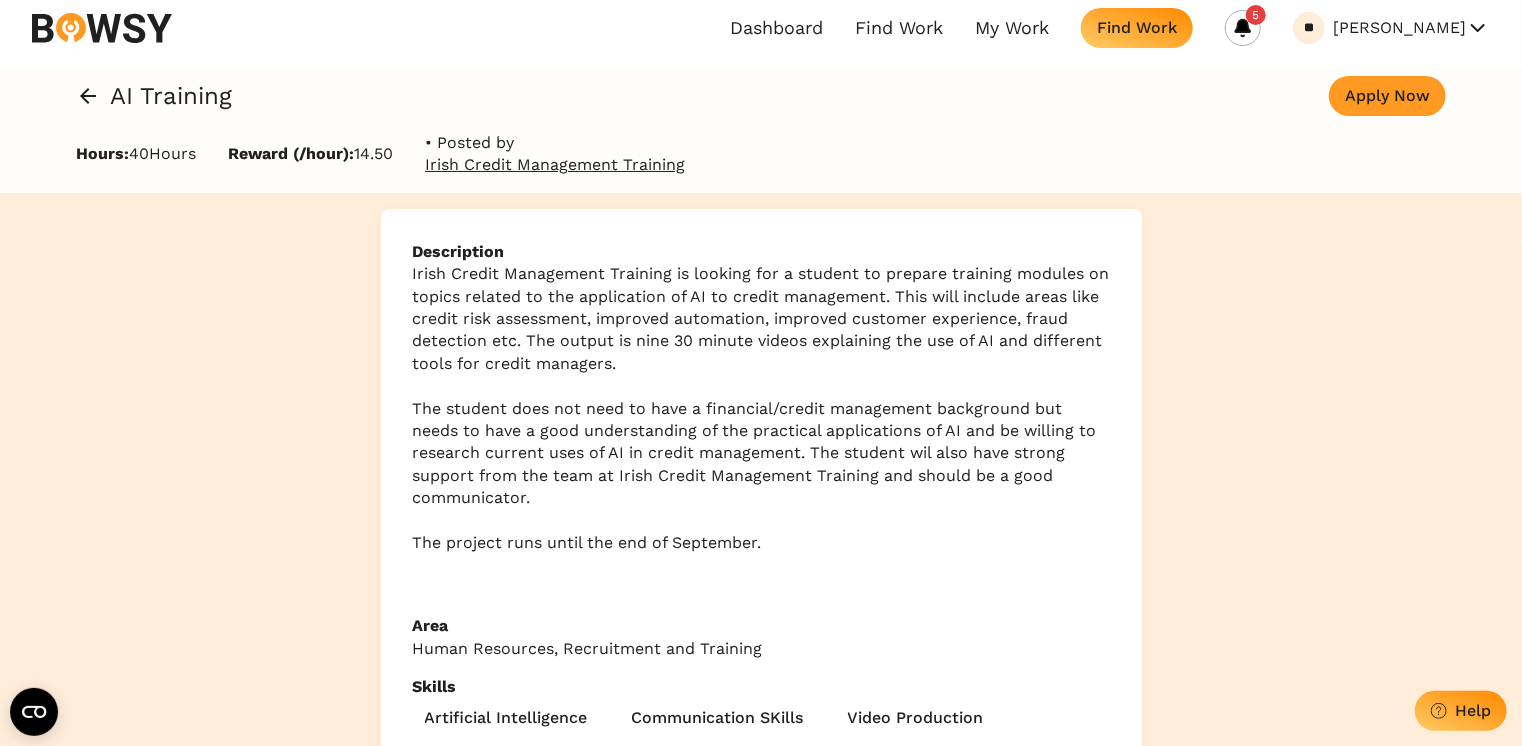 click 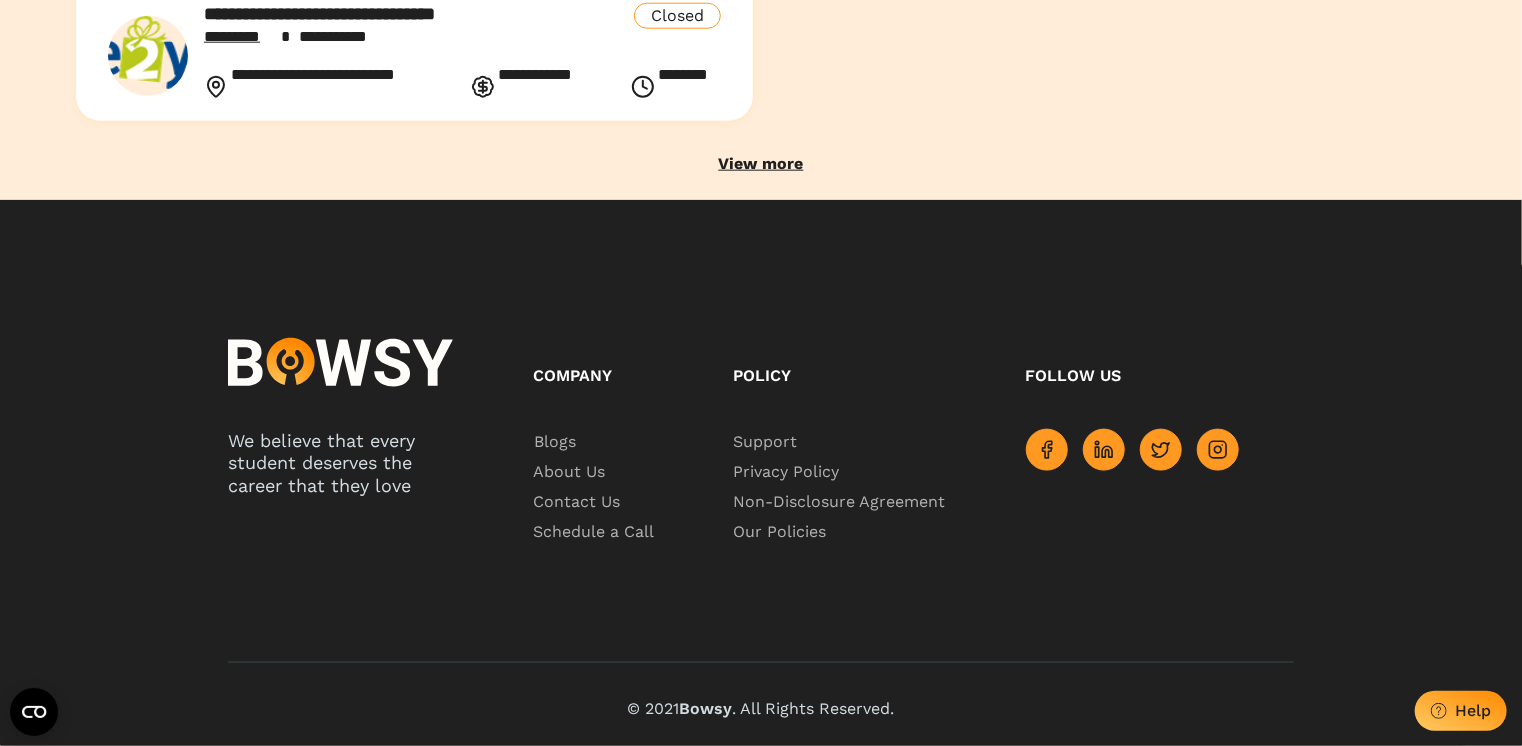 scroll, scrollTop: 1053, scrollLeft: 0, axis: vertical 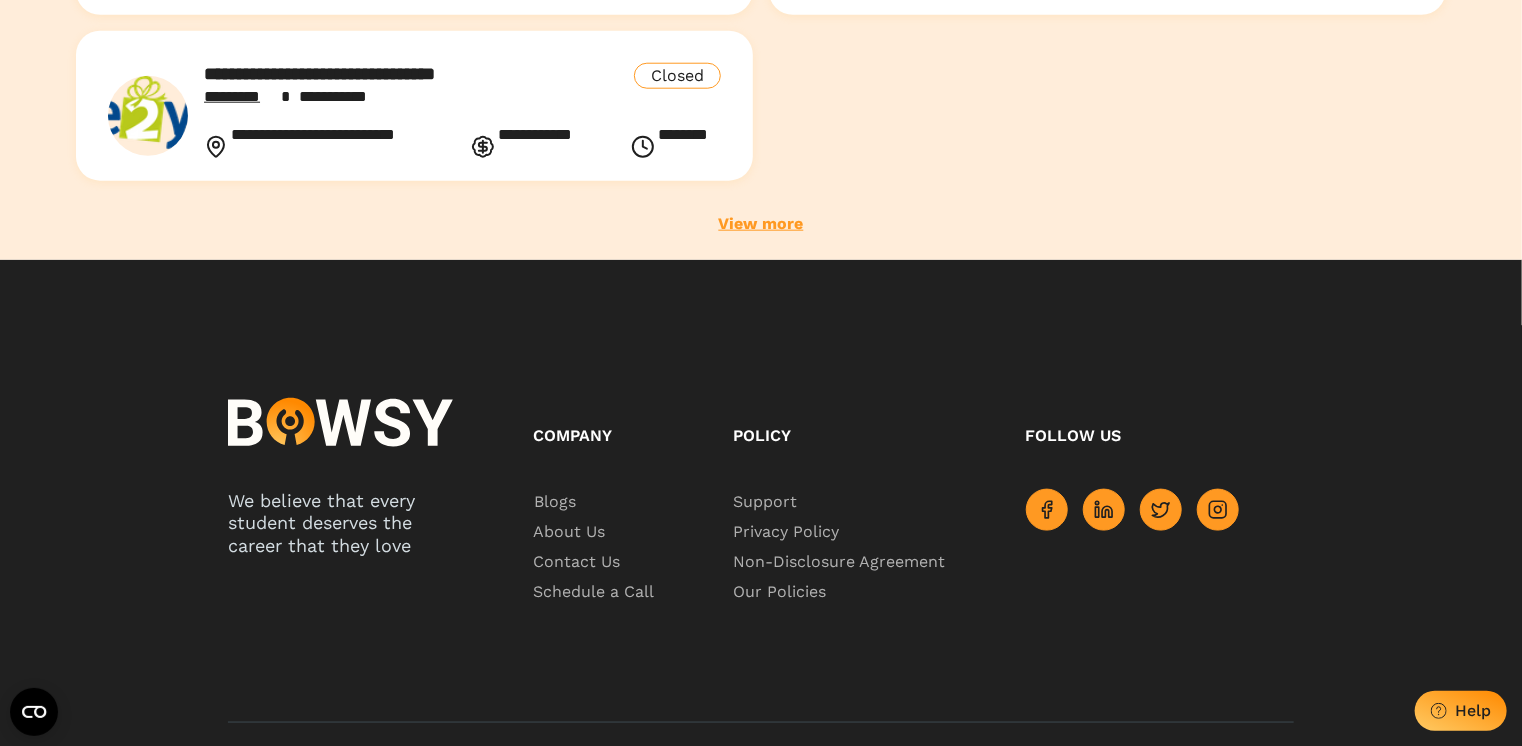 click on "View more" at bounding box center [761, 224] 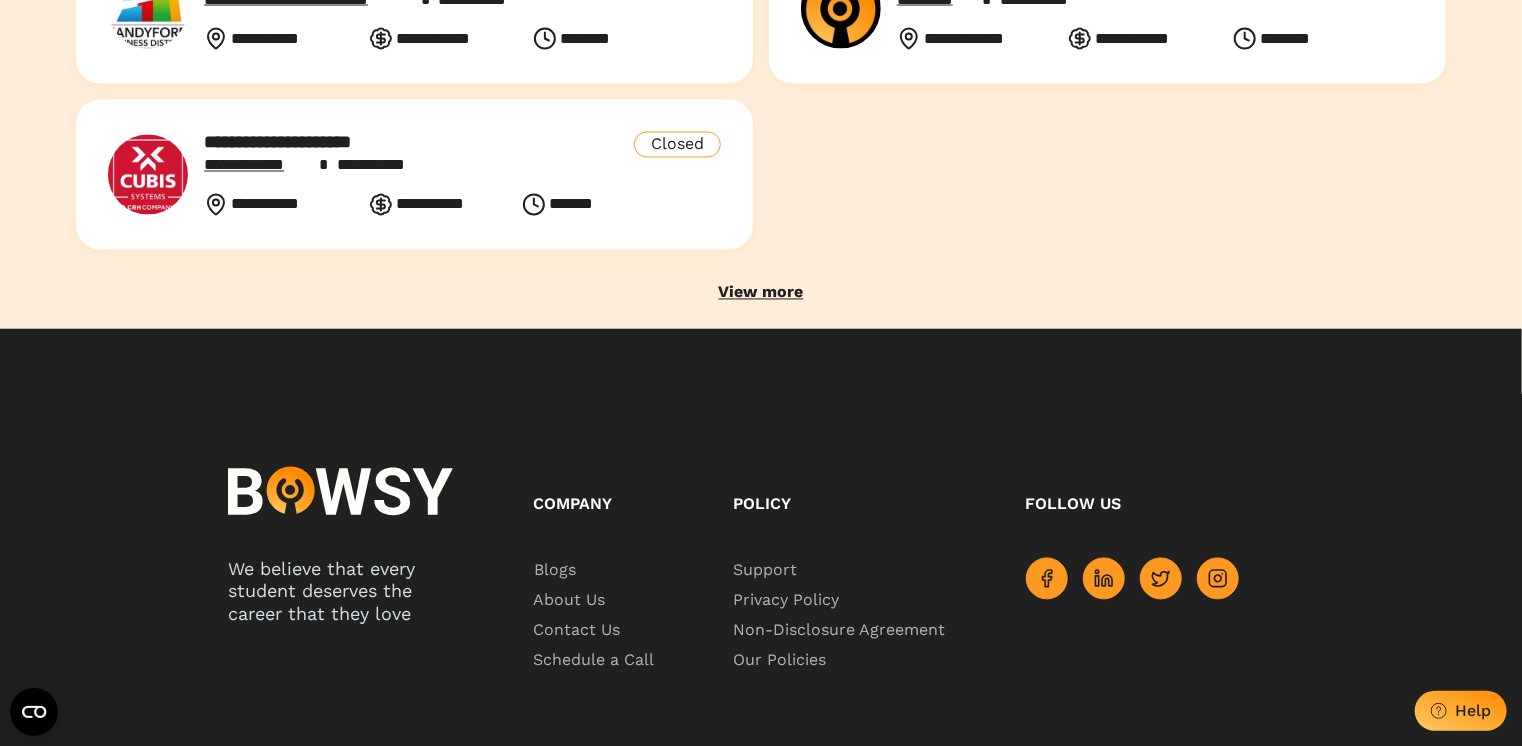 scroll, scrollTop: 1816, scrollLeft: 0, axis: vertical 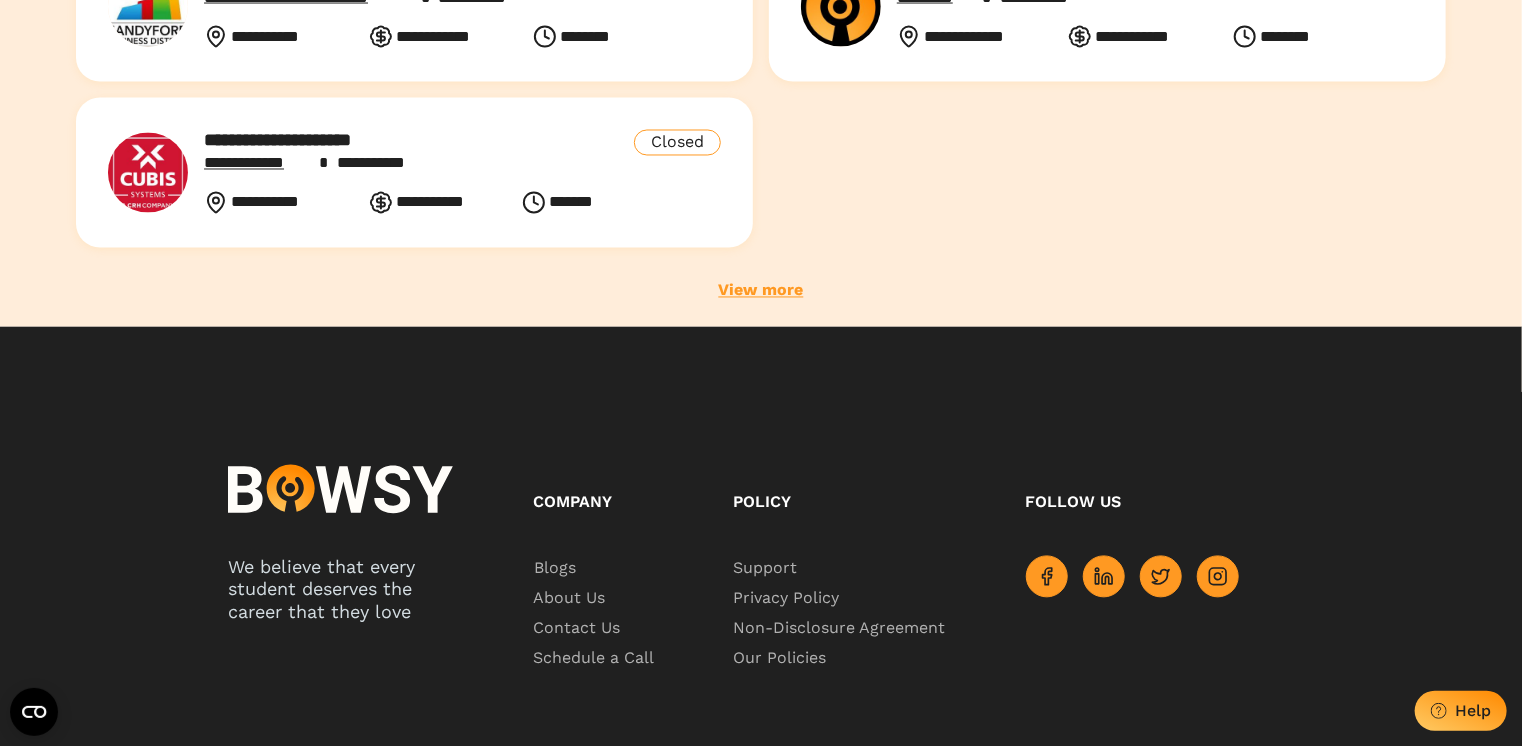 click on "View more" at bounding box center (761, 291) 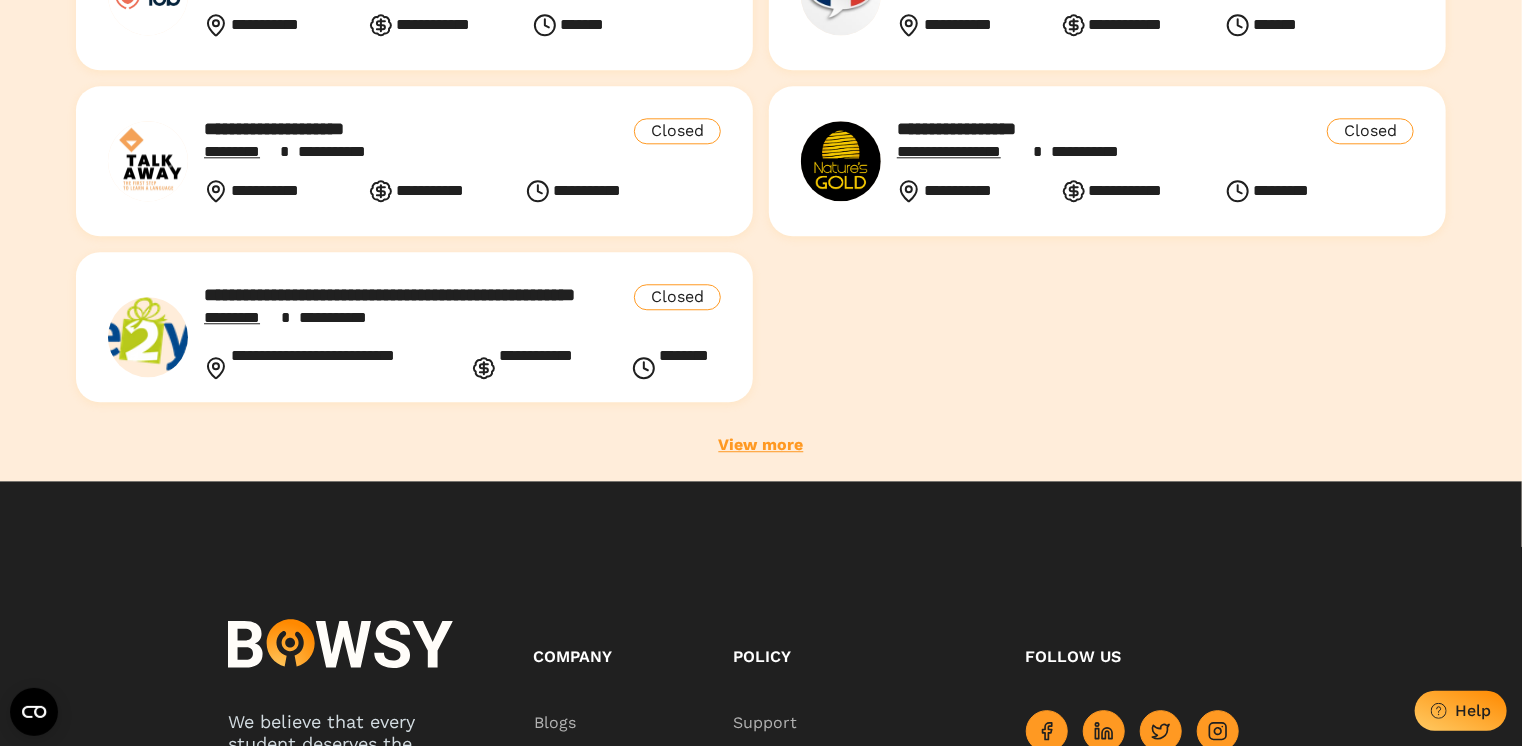 scroll, scrollTop: 2493, scrollLeft: 0, axis: vertical 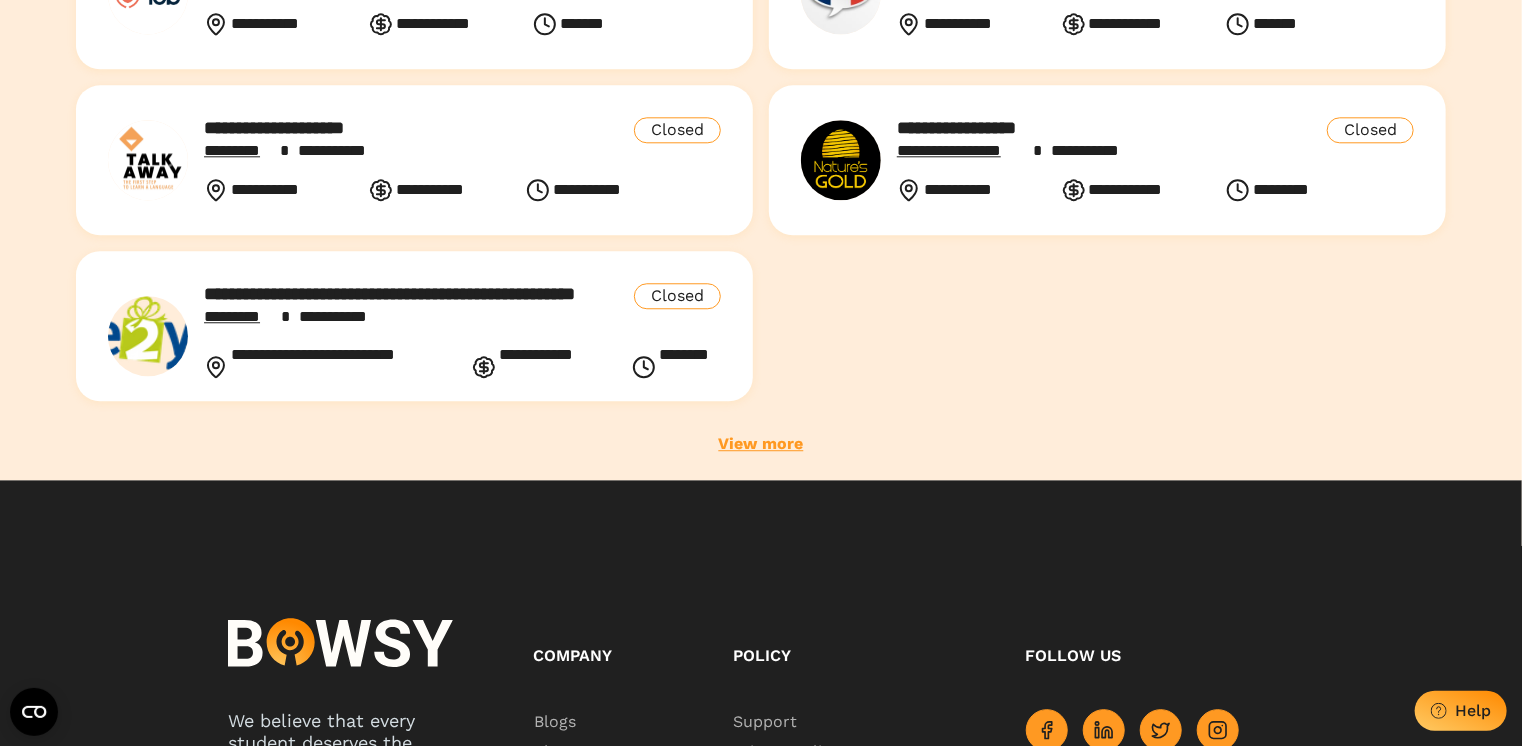 click on "View more" at bounding box center (761, 444) 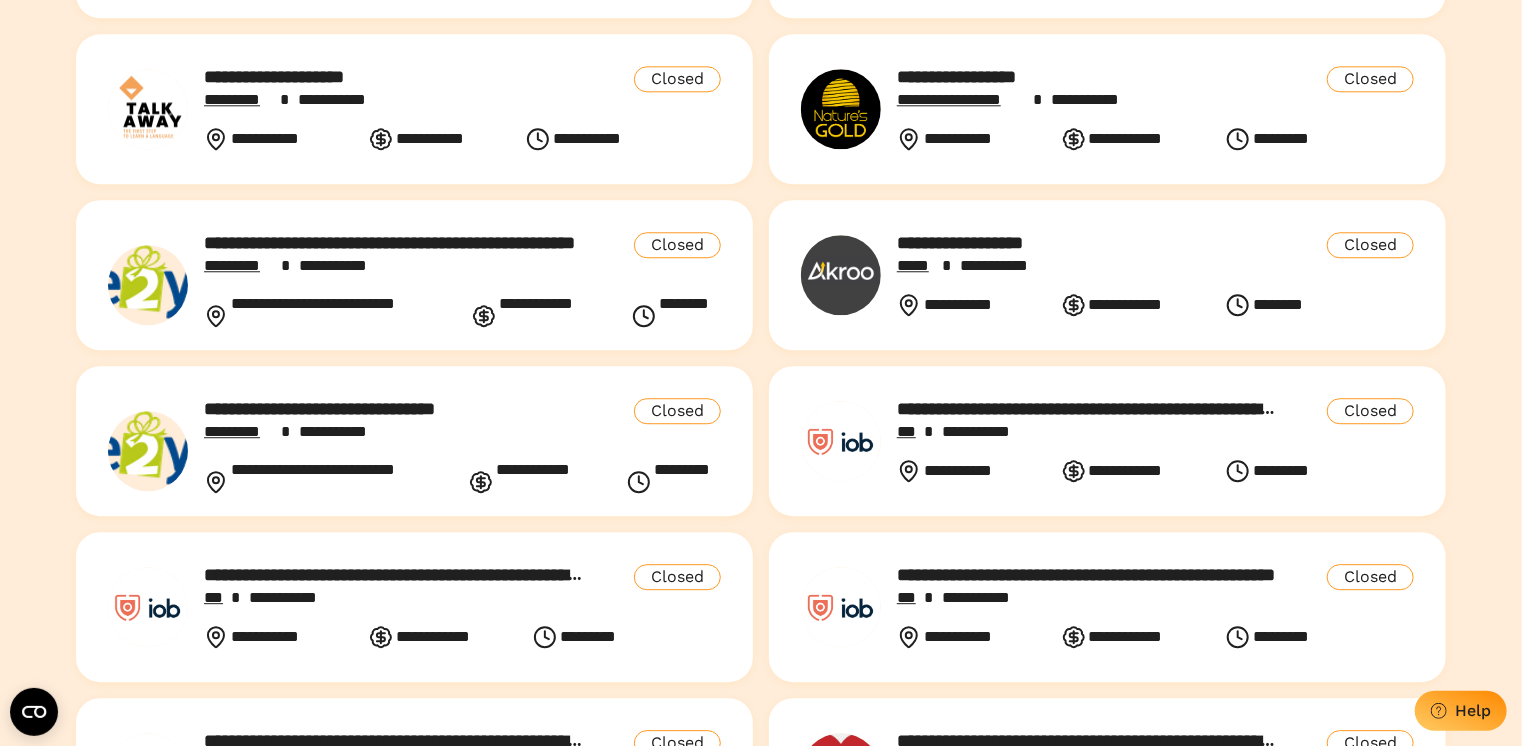 scroll, scrollTop: 2546, scrollLeft: 0, axis: vertical 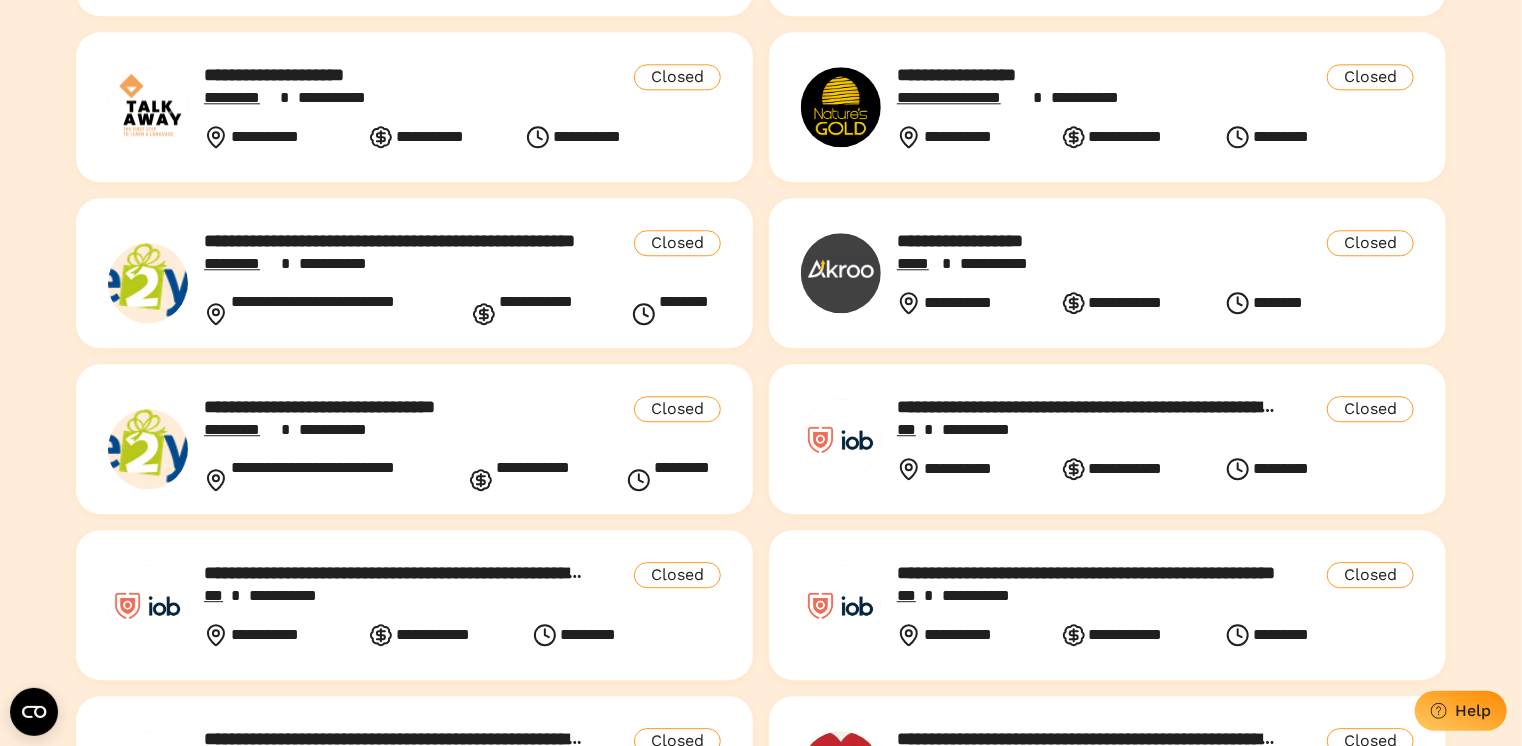 click on "**********" at bounding box center [395, 241] 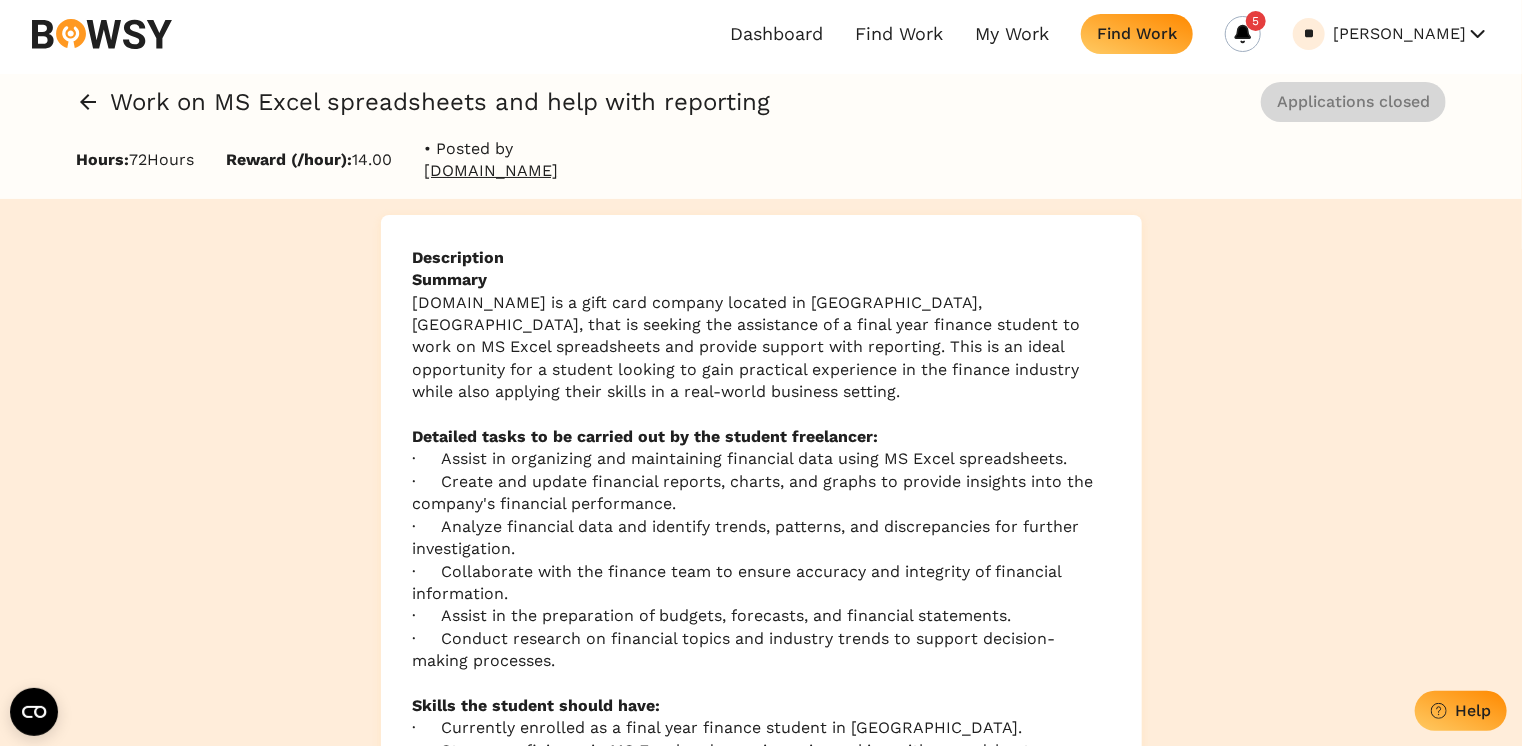 scroll, scrollTop: 7, scrollLeft: 0, axis: vertical 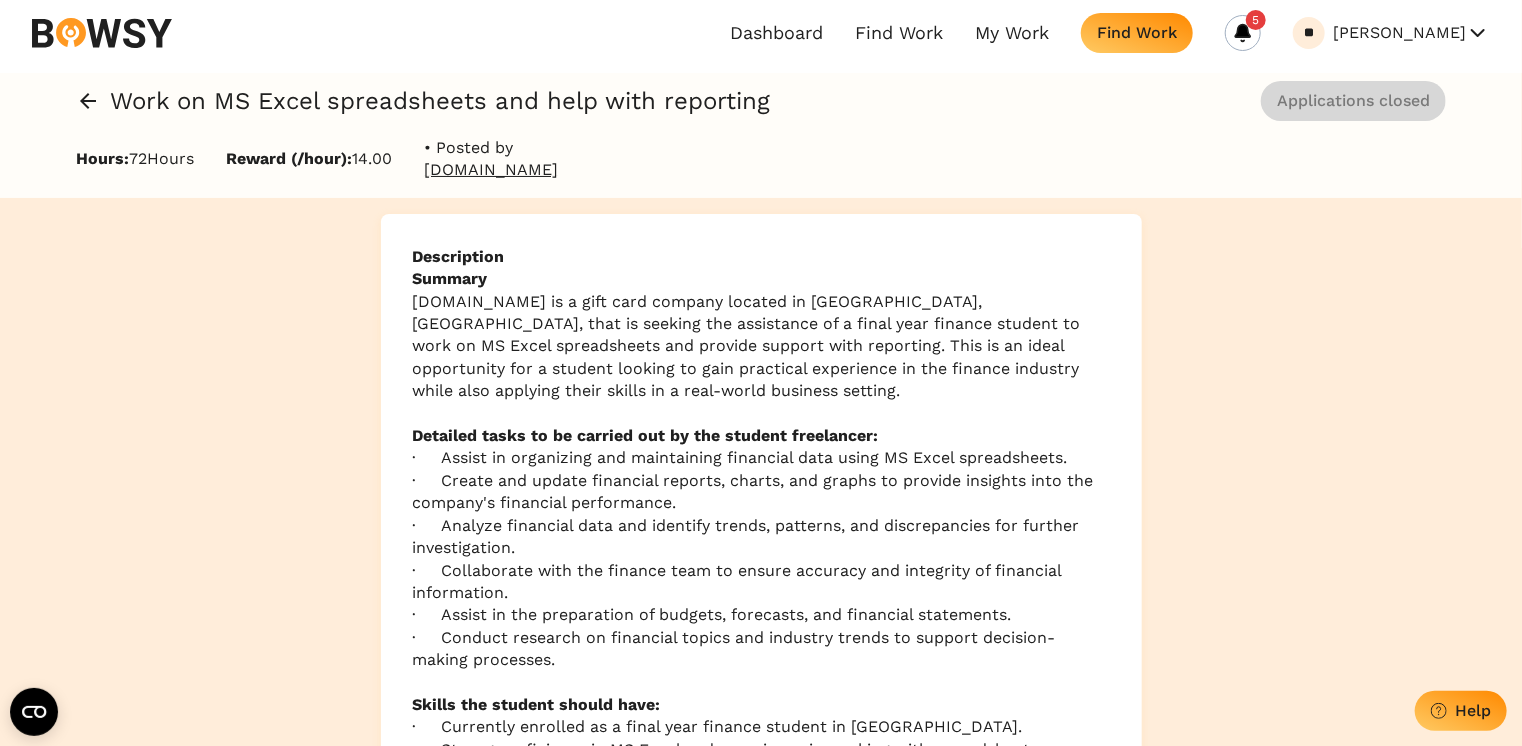 click 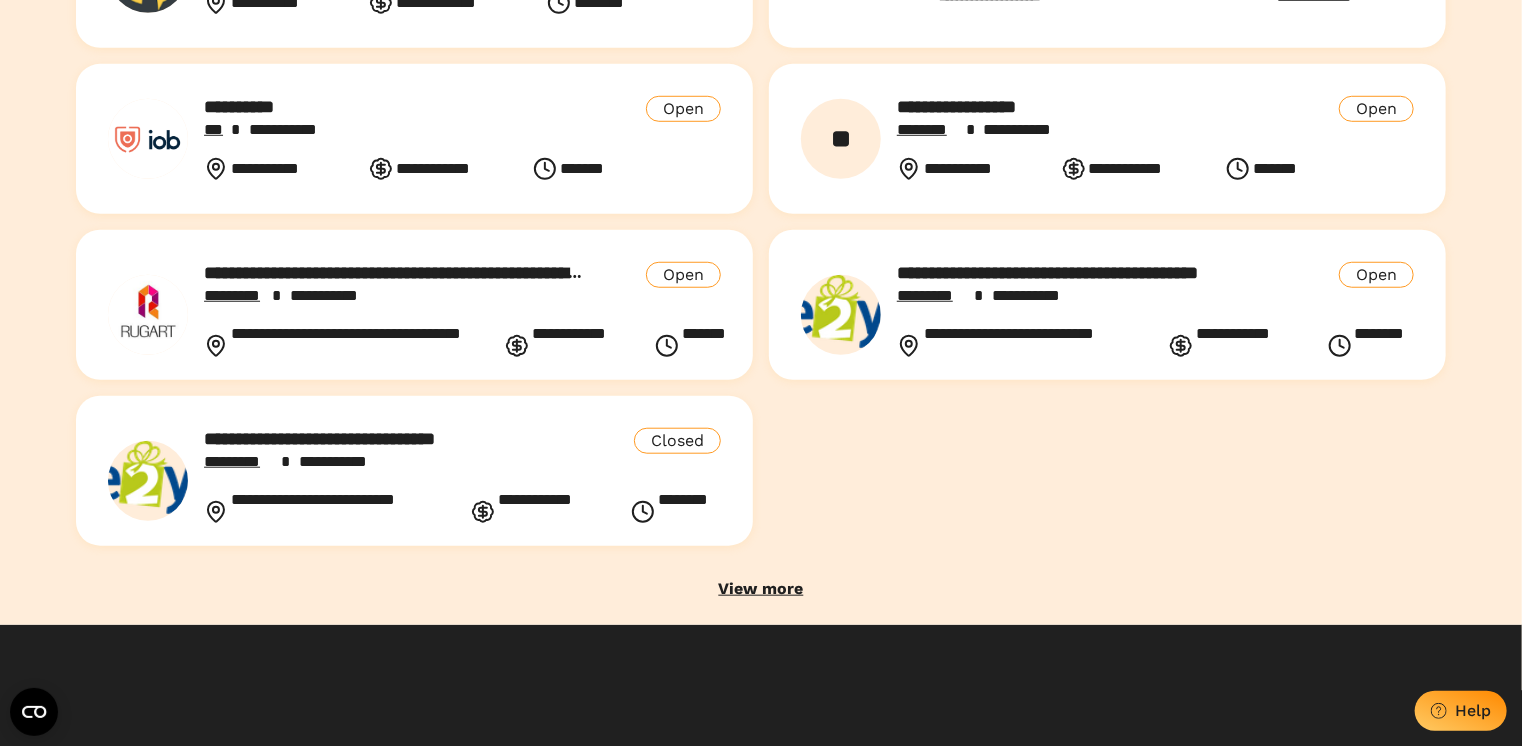 scroll, scrollTop: 696, scrollLeft: 0, axis: vertical 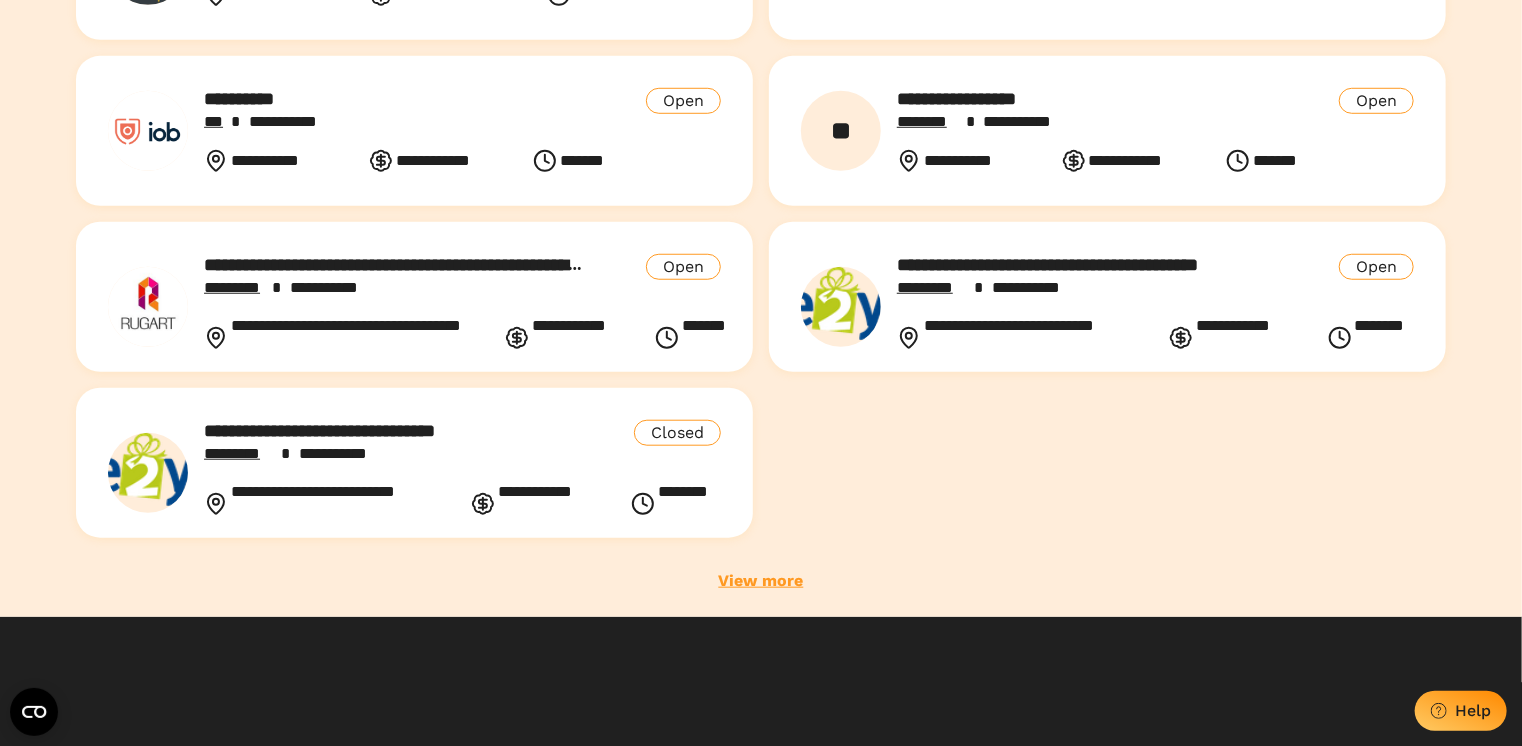 click on "View more" at bounding box center (761, 581) 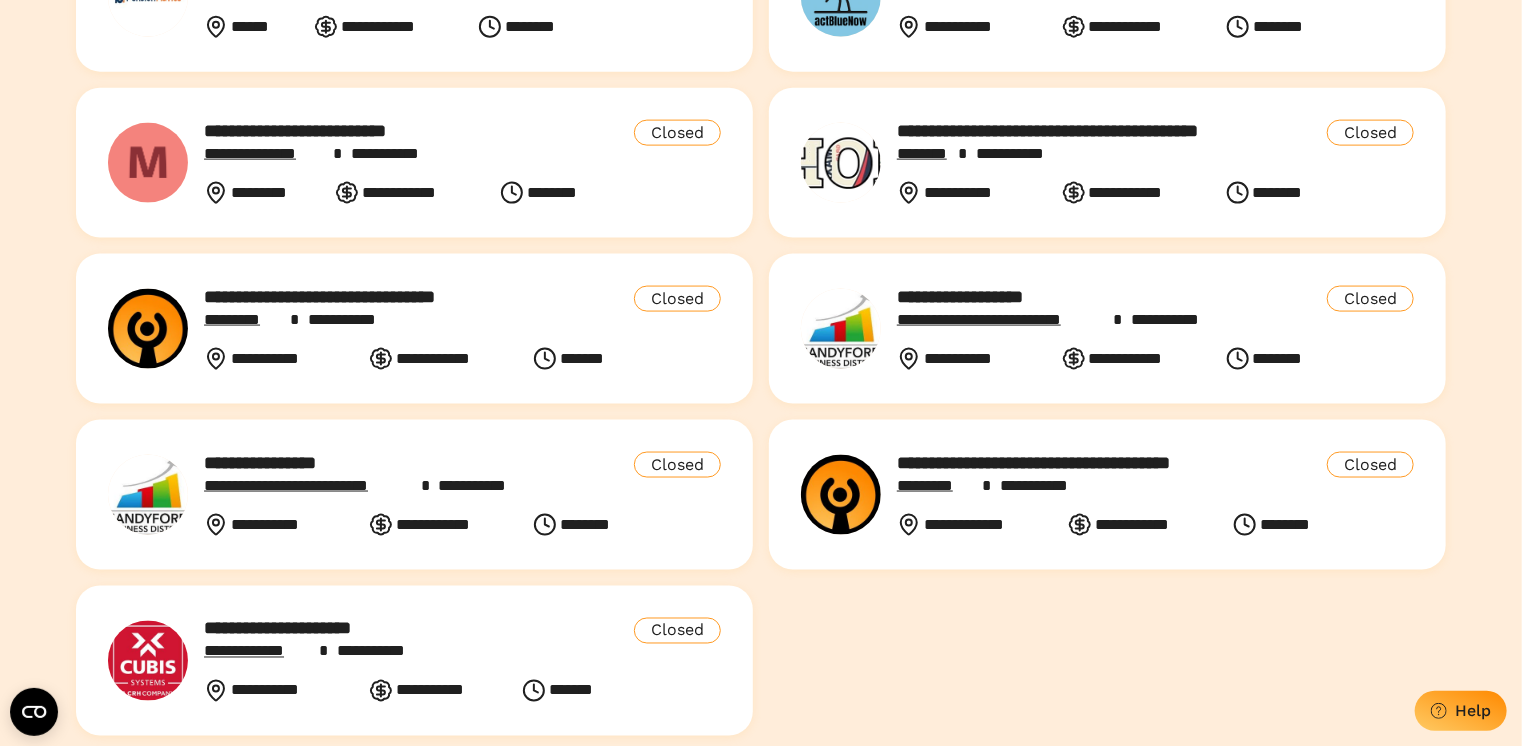 scroll, scrollTop: 1330, scrollLeft: 0, axis: vertical 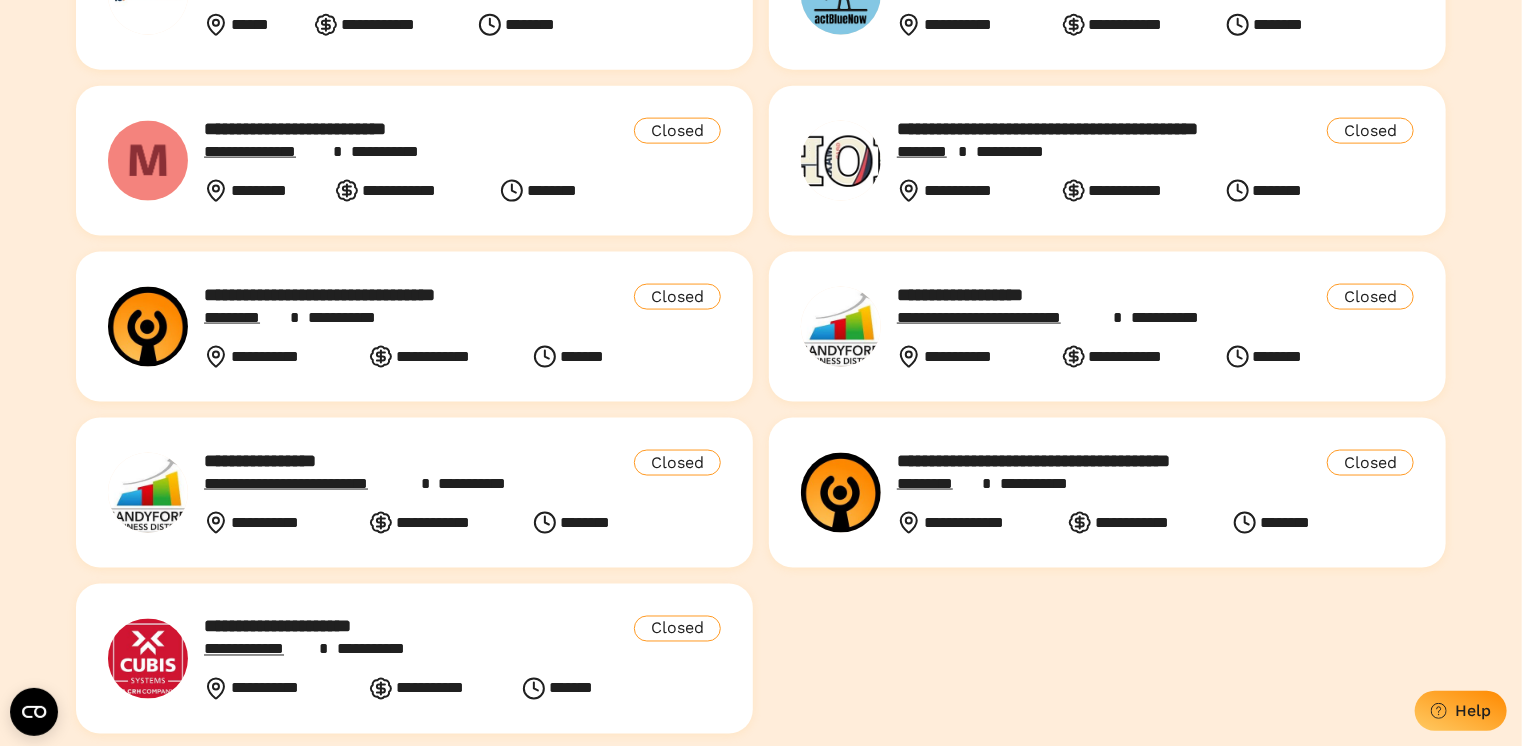 click on "**********" at bounding box center [395, 295] 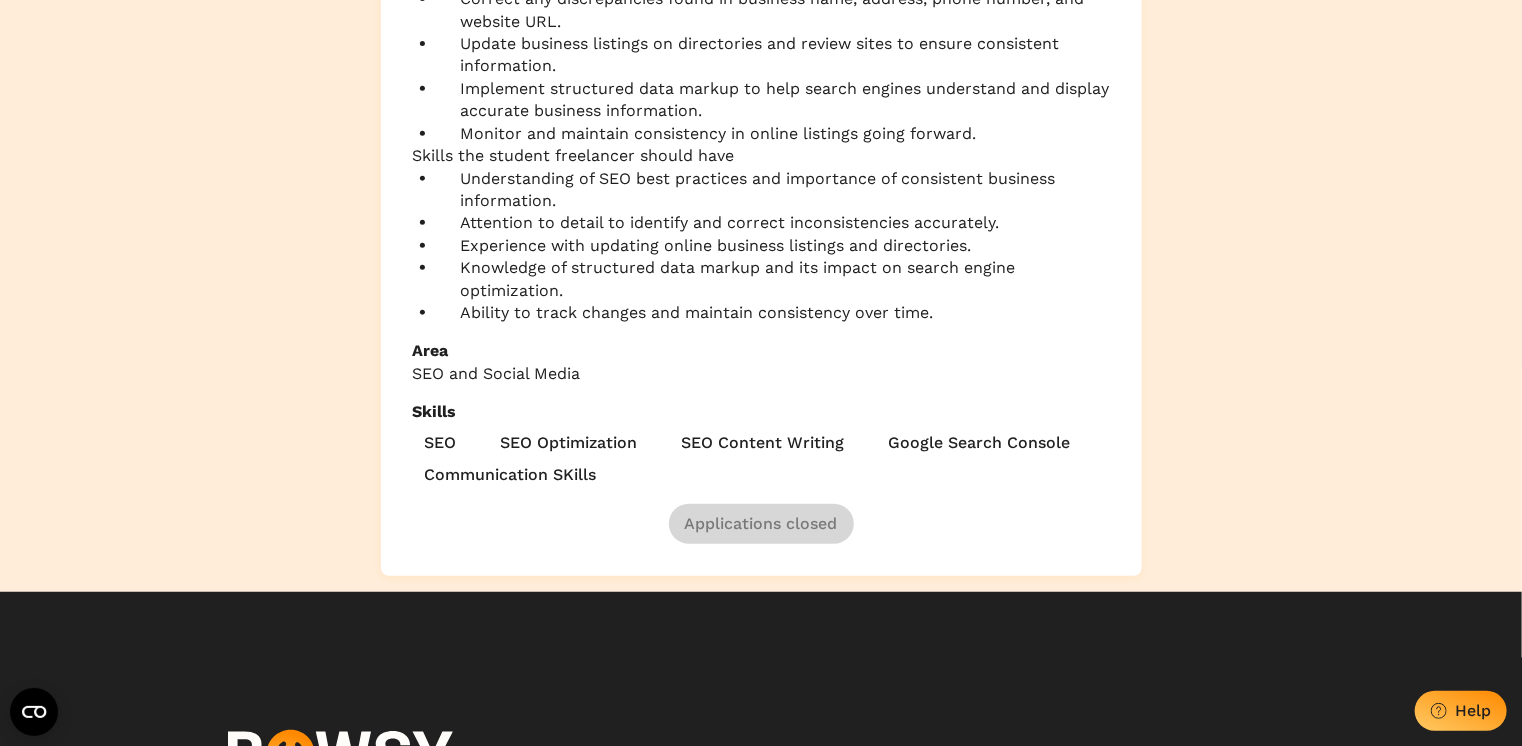 scroll, scrollTop: 398, scrollLeft: 0, axis: vertical 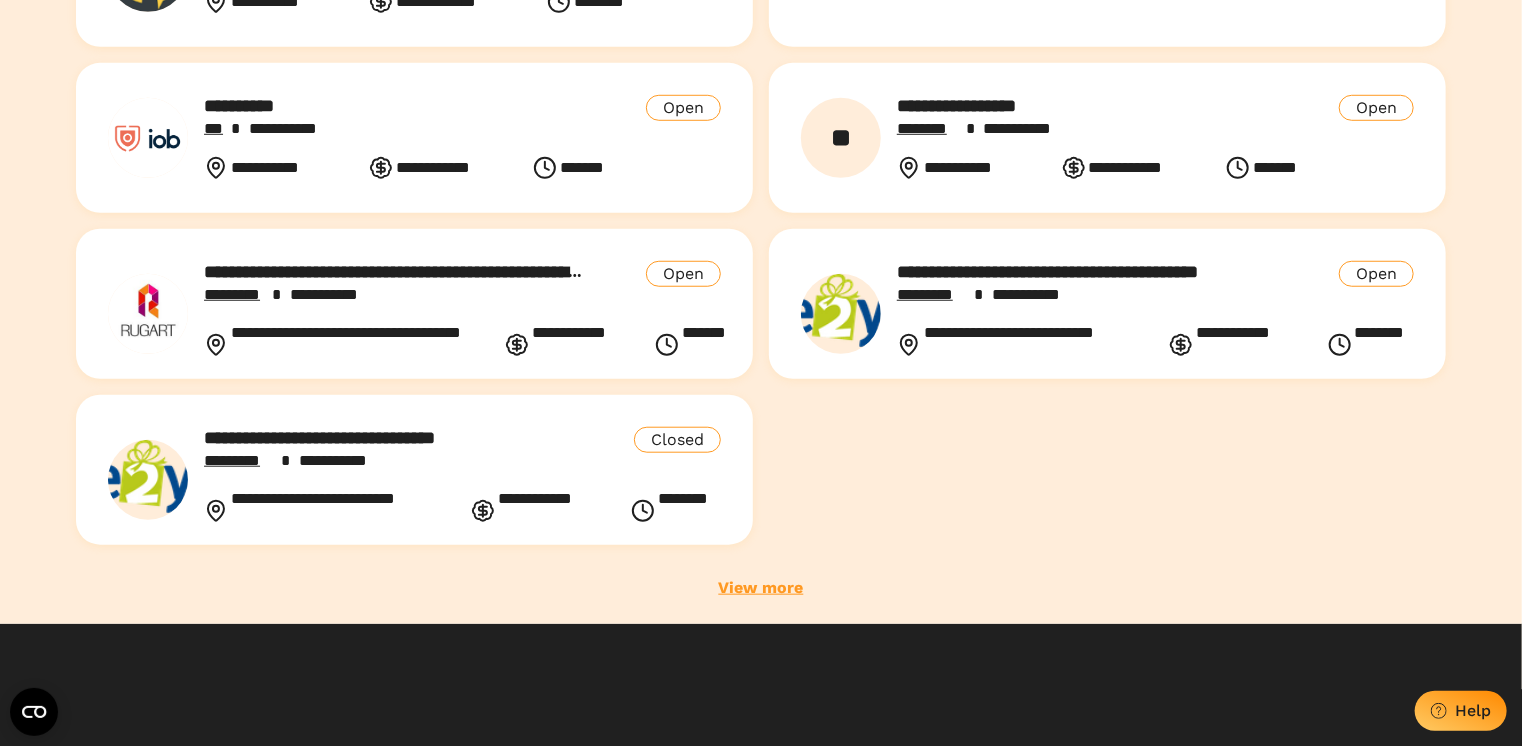 click on "View more" at bounding box center (761, 588) 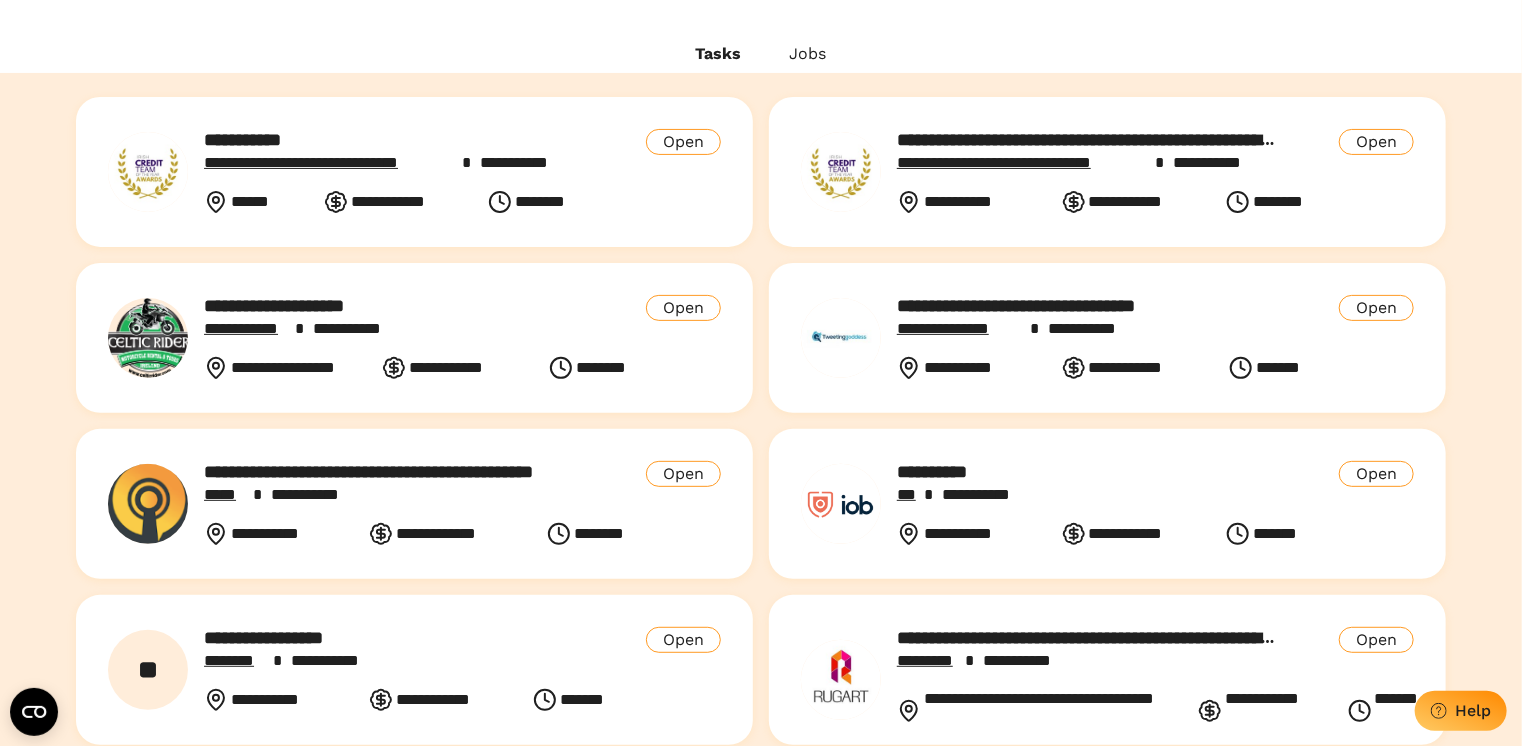 scroll, scrollTop: 0, scrollLeft: 0, axis: both 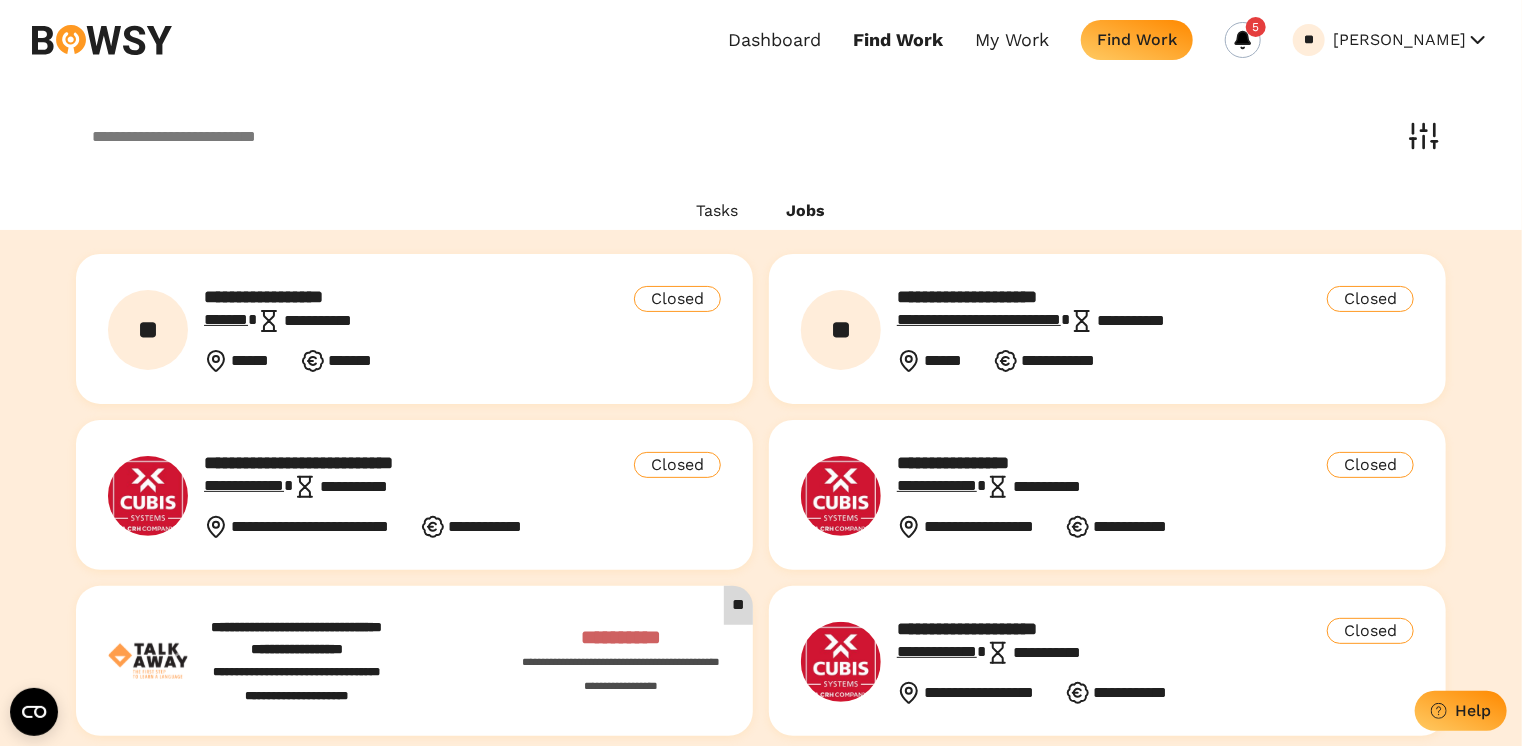 click on "Jobs" at bounding box center (806, 211) 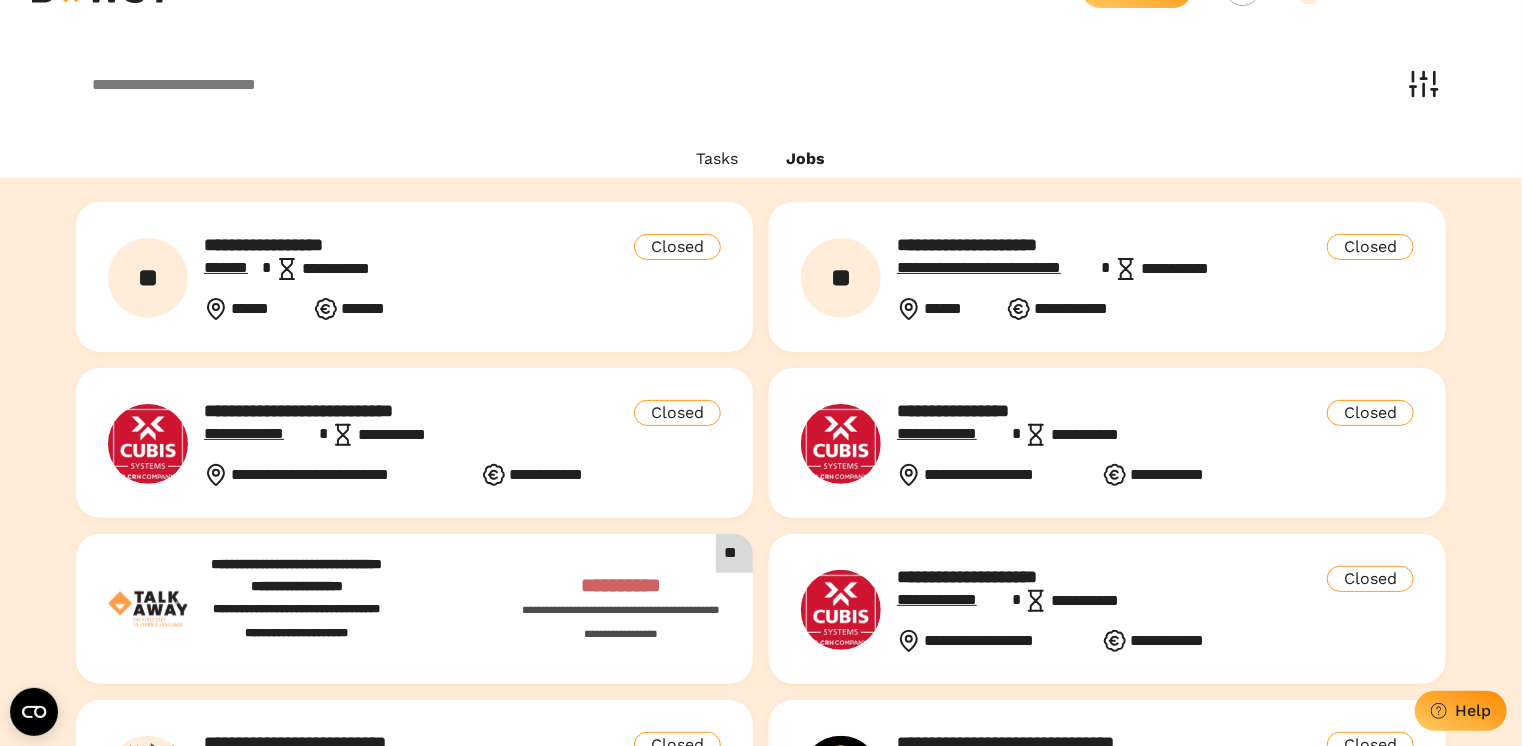 scroll, scrollTop: 0, scrollLeft: 0, axis: both 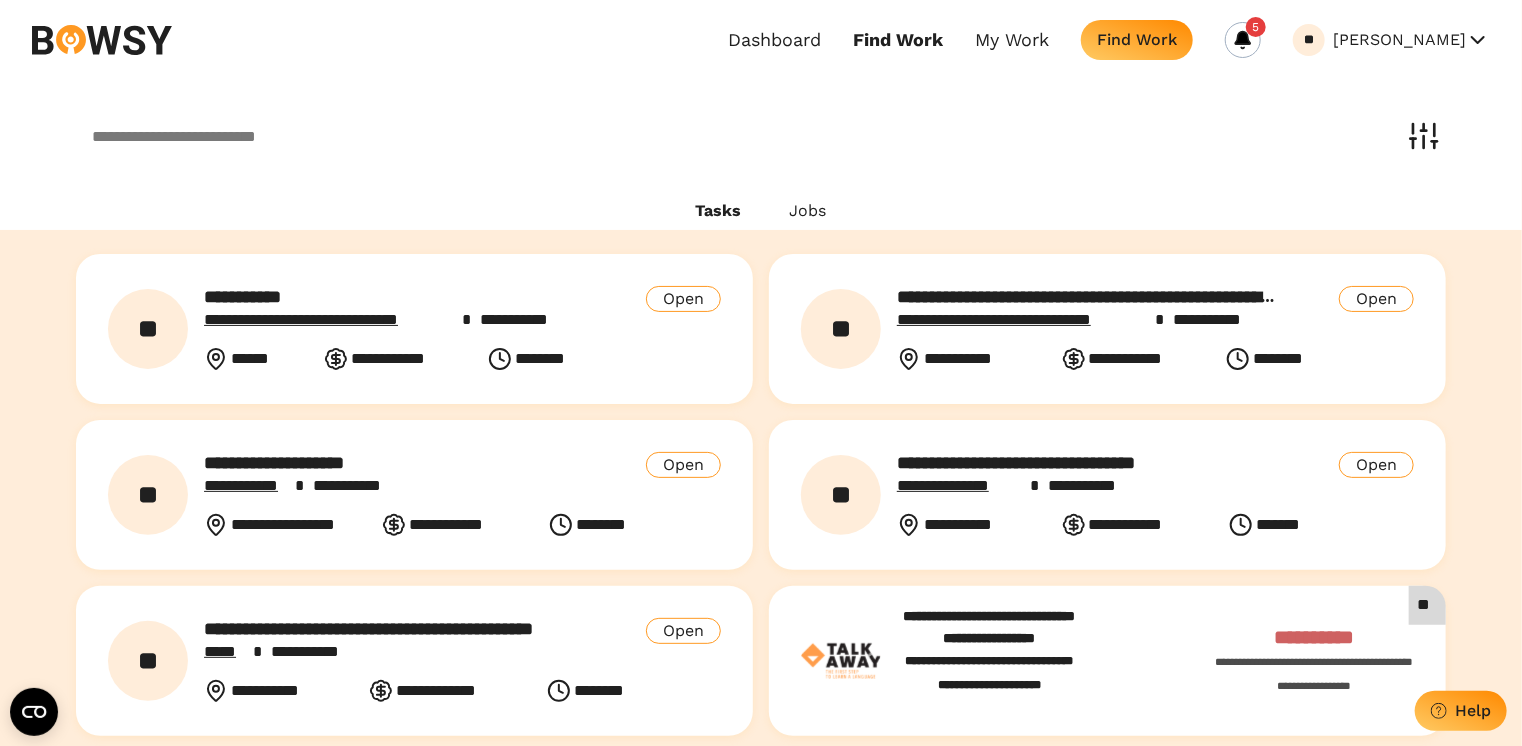 click on "Tasks" at bounding box center [719, 211] 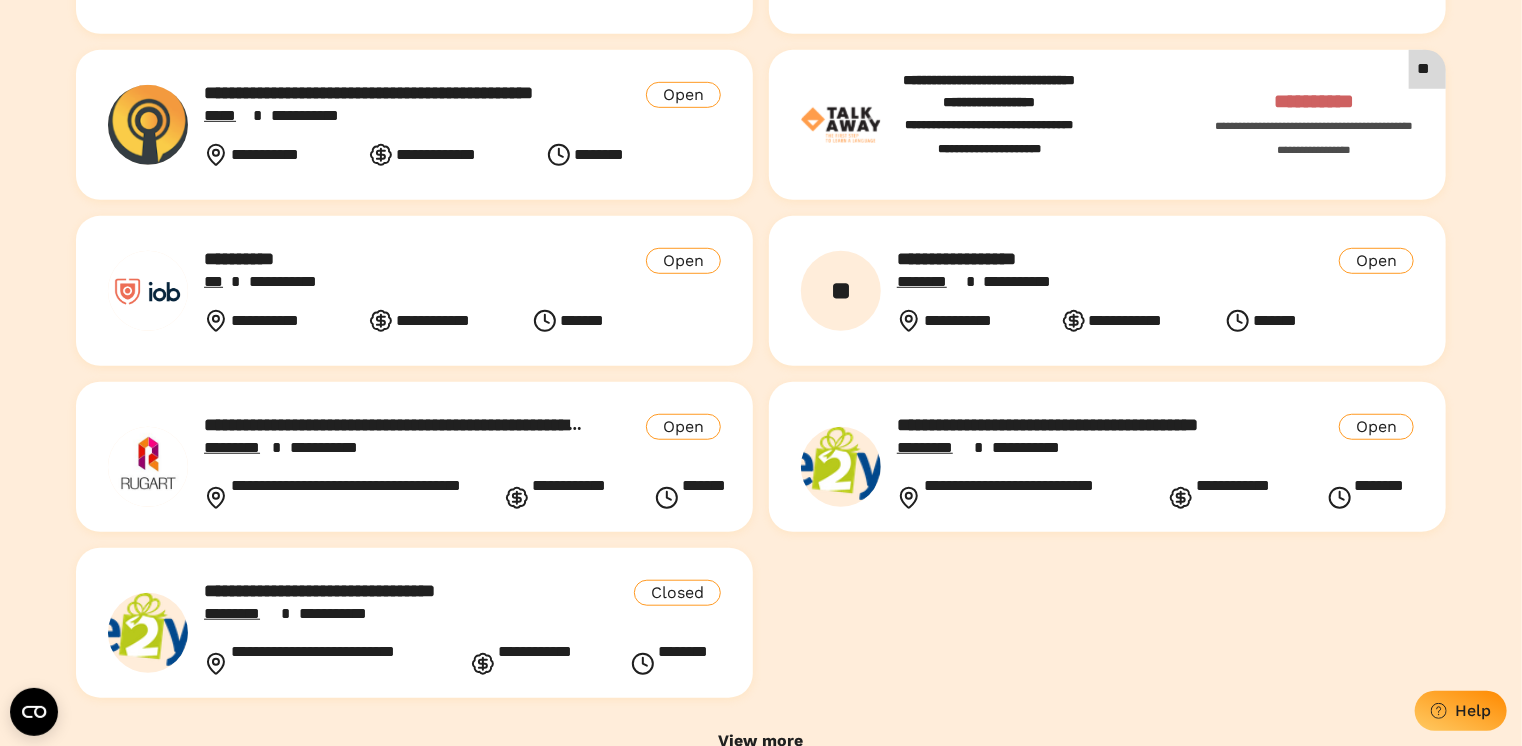 scroll, scrollTop: 616, scrollLeft: 0, axis: vertical 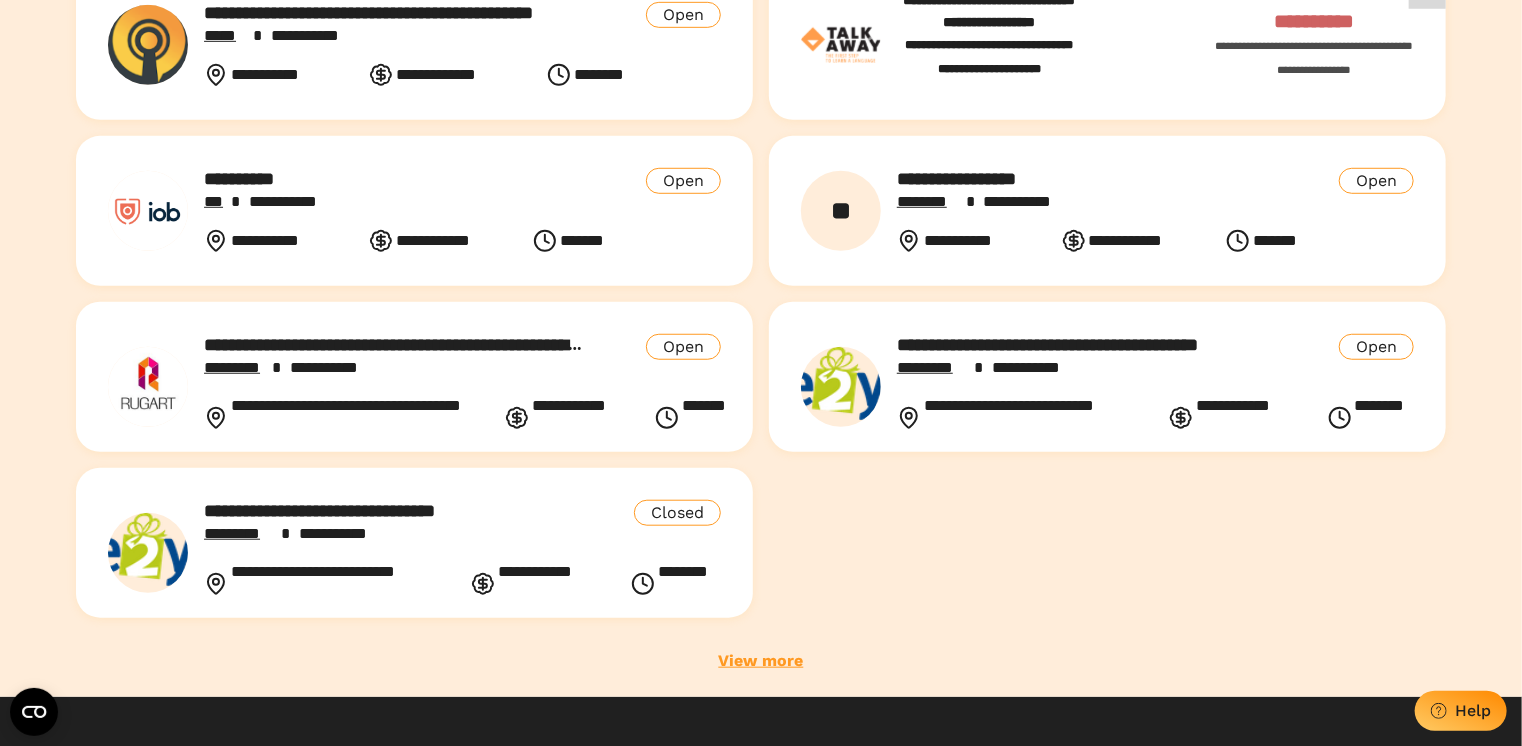 click on "View more" at bounding box center (761, 661) 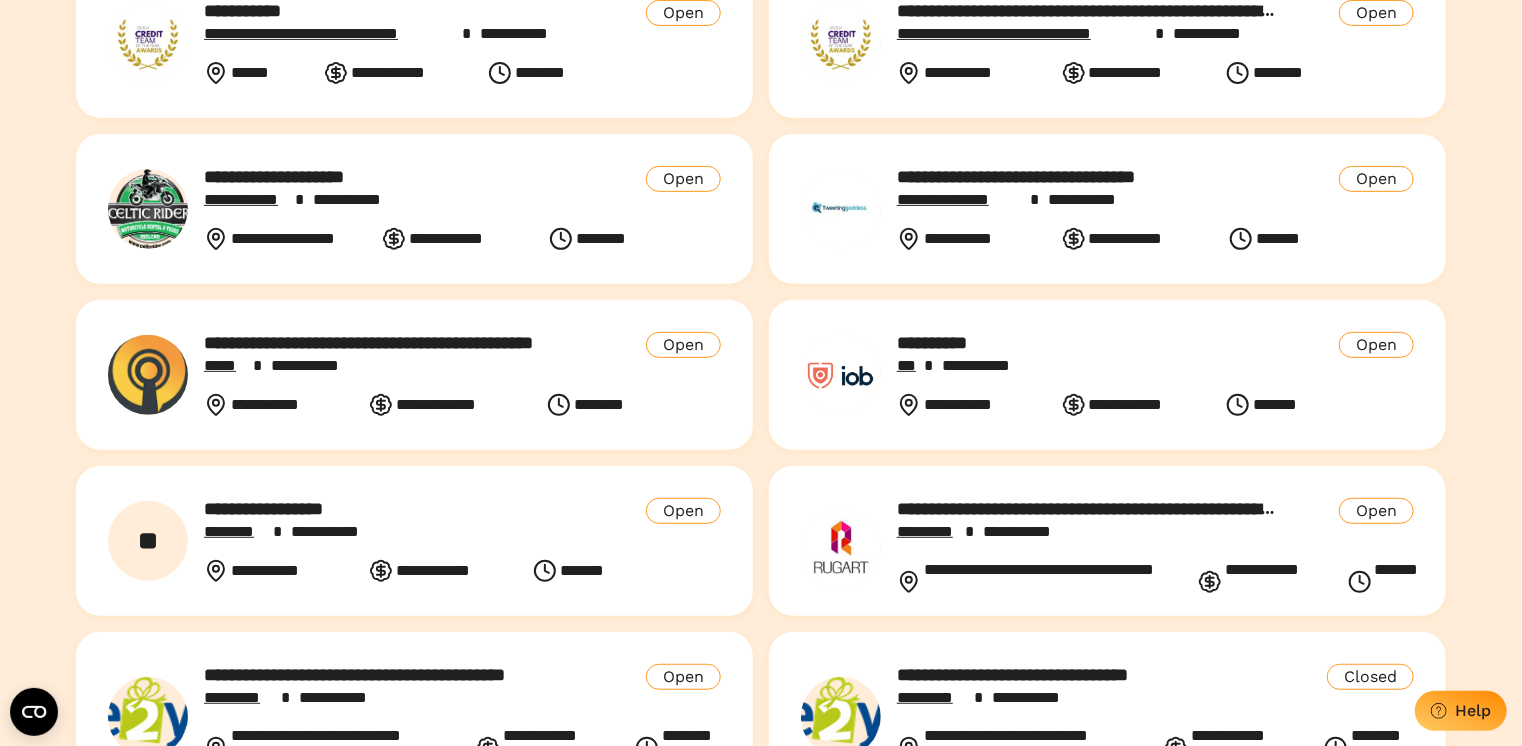 scroll, scrollTop: 0, scrollLeft: 0, axis: both 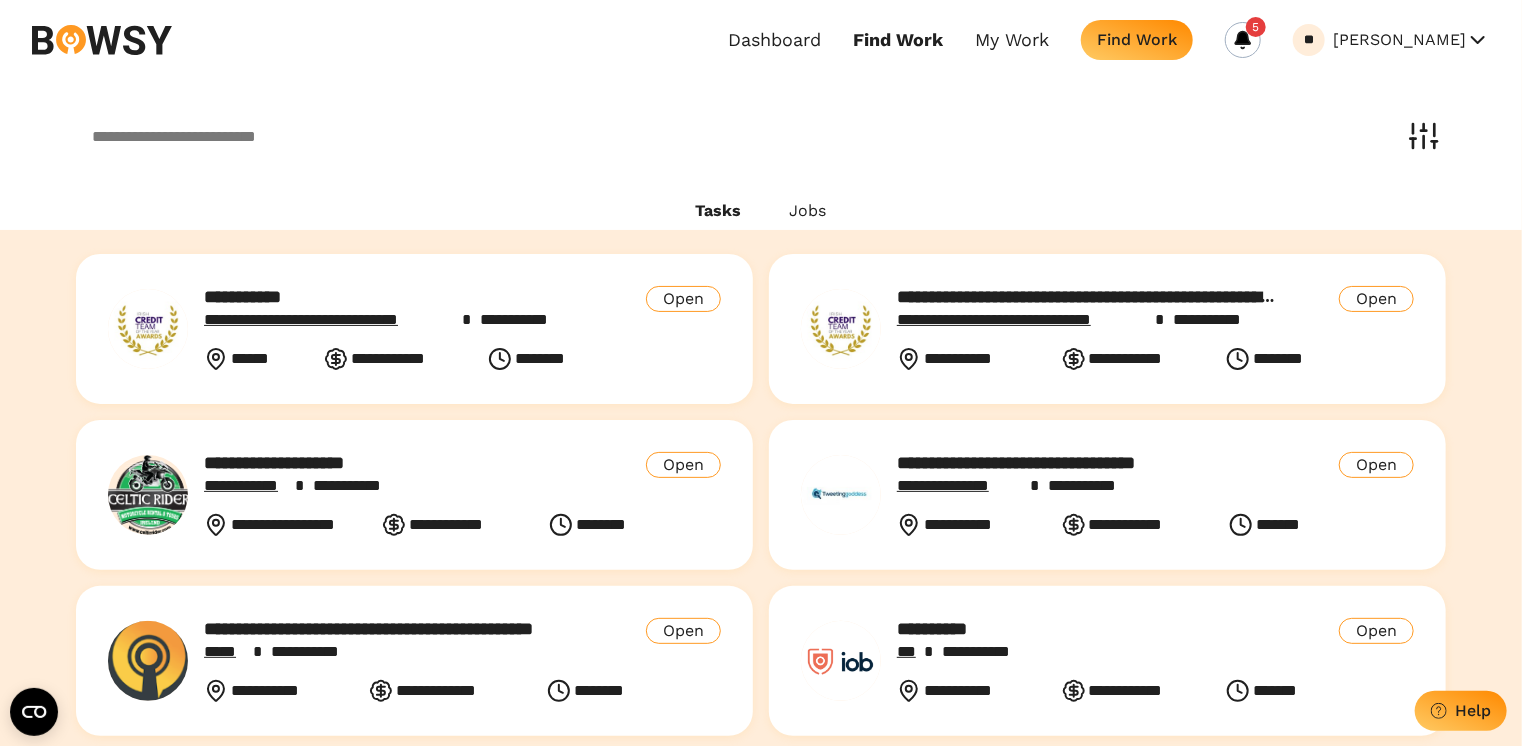 click 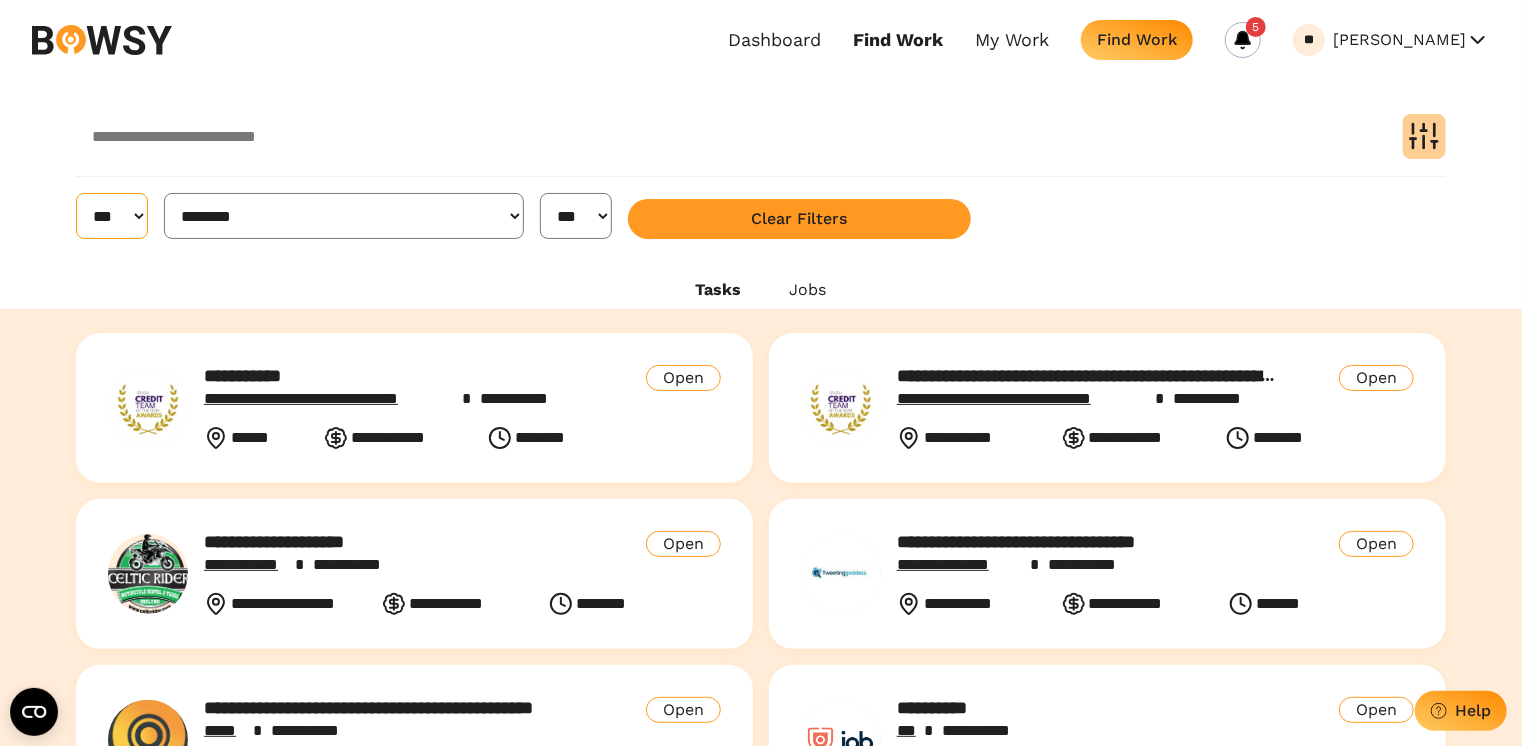 click on "*** ****** ******" at bounding box center [112, 216] 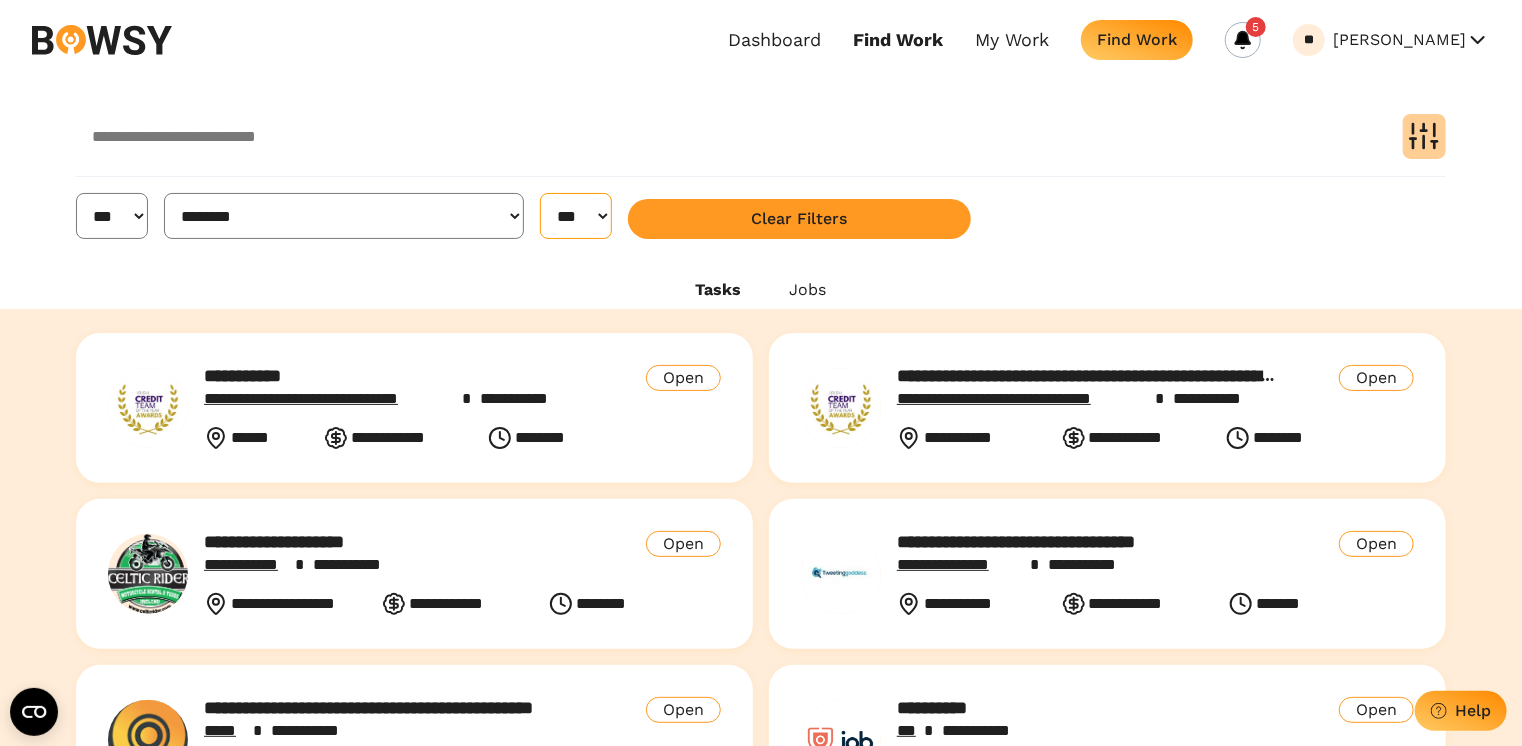click on "*** **** ******" at bounding box center [576, 216] 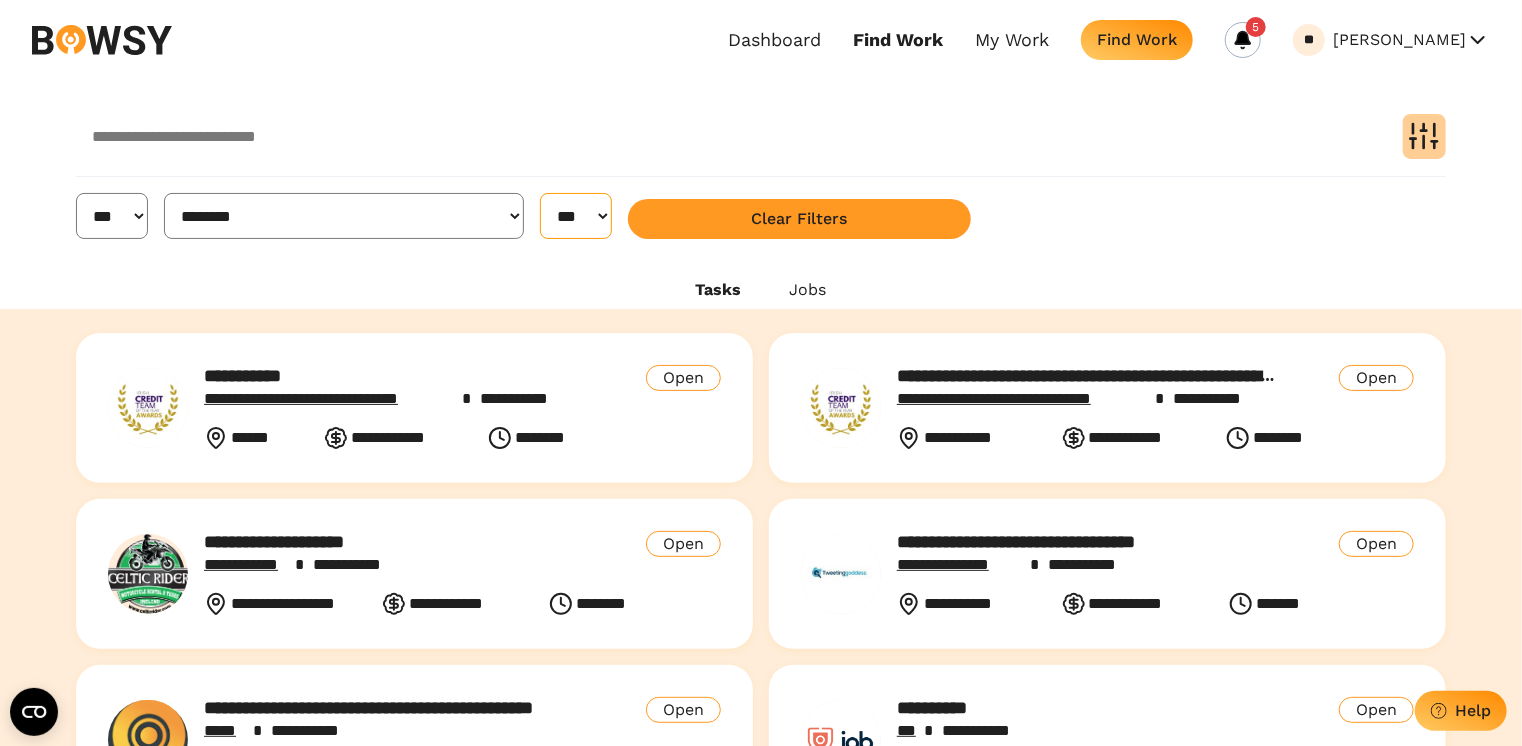 select on "****" 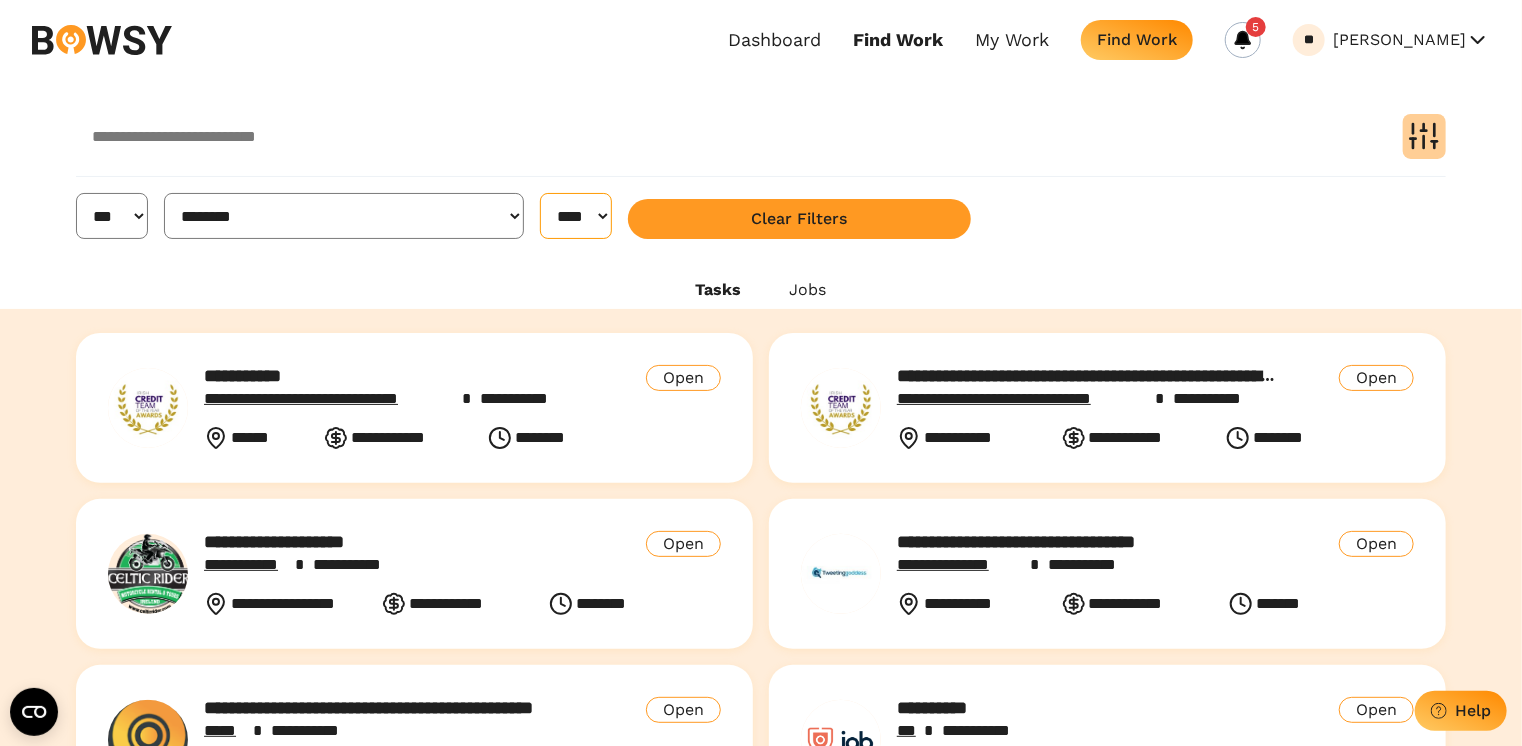 click on "*** **** ******" at bounding box center [576, 216] 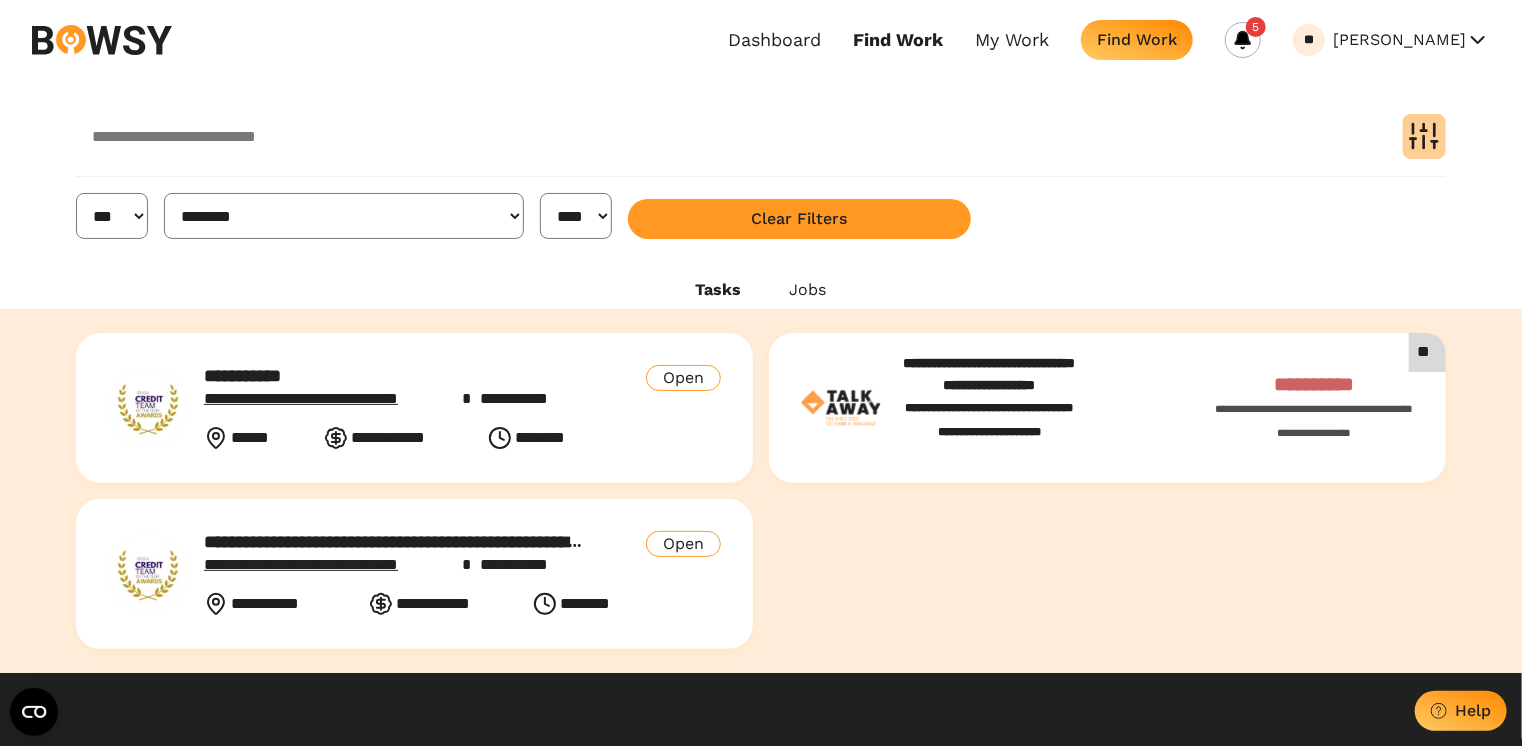 click on "**********" at bounding box center [395, 542] 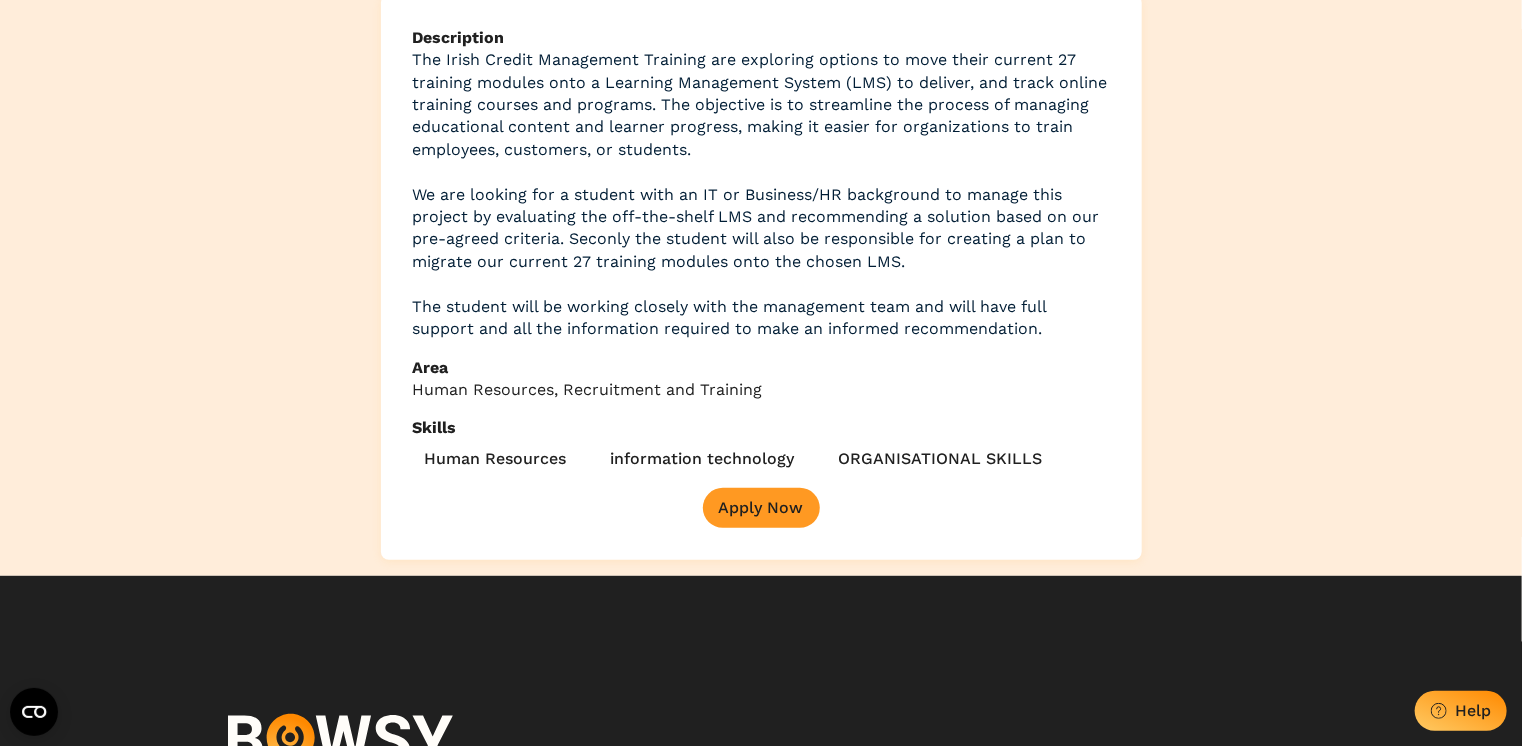 scroll, scrollTop: 0, scrollLeft: 0, axis: both 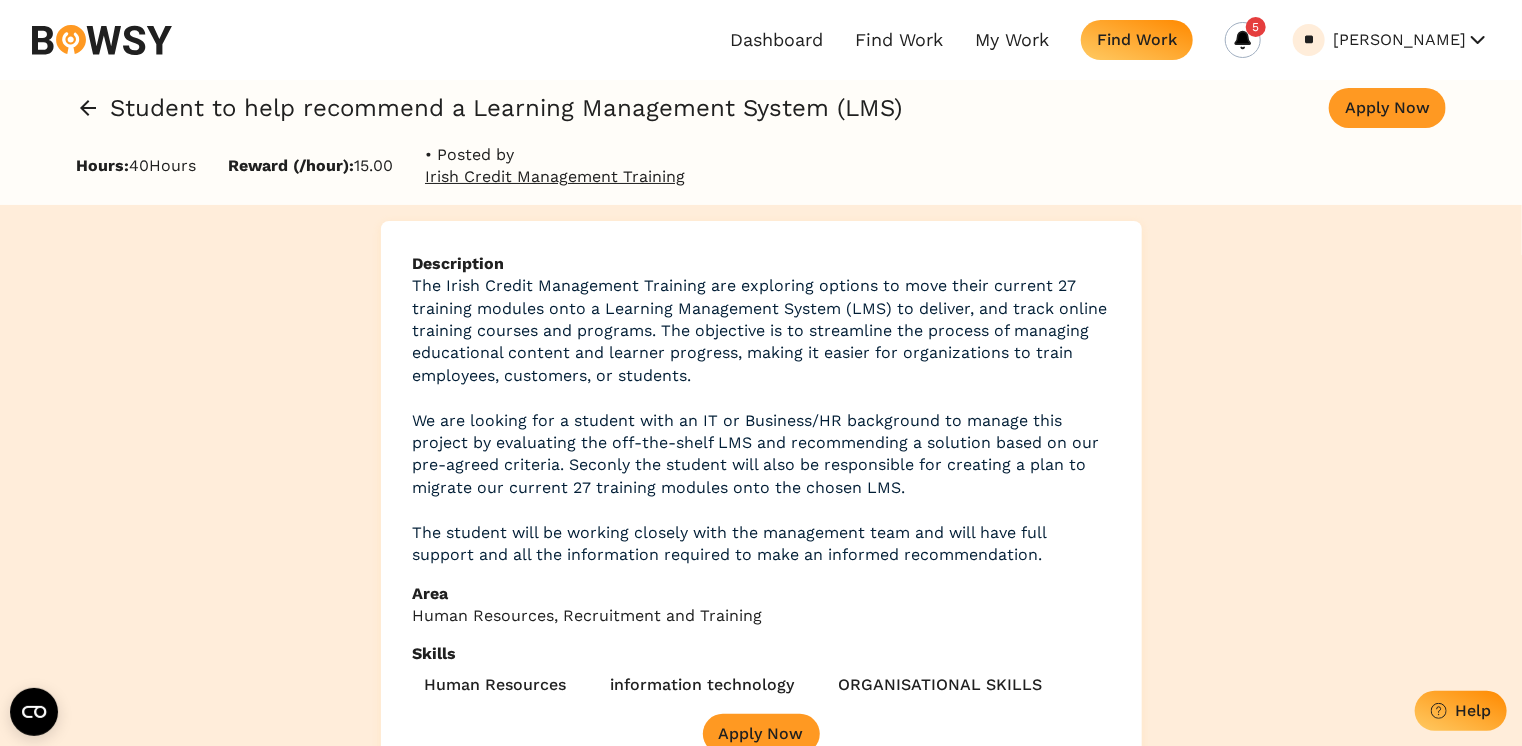 click 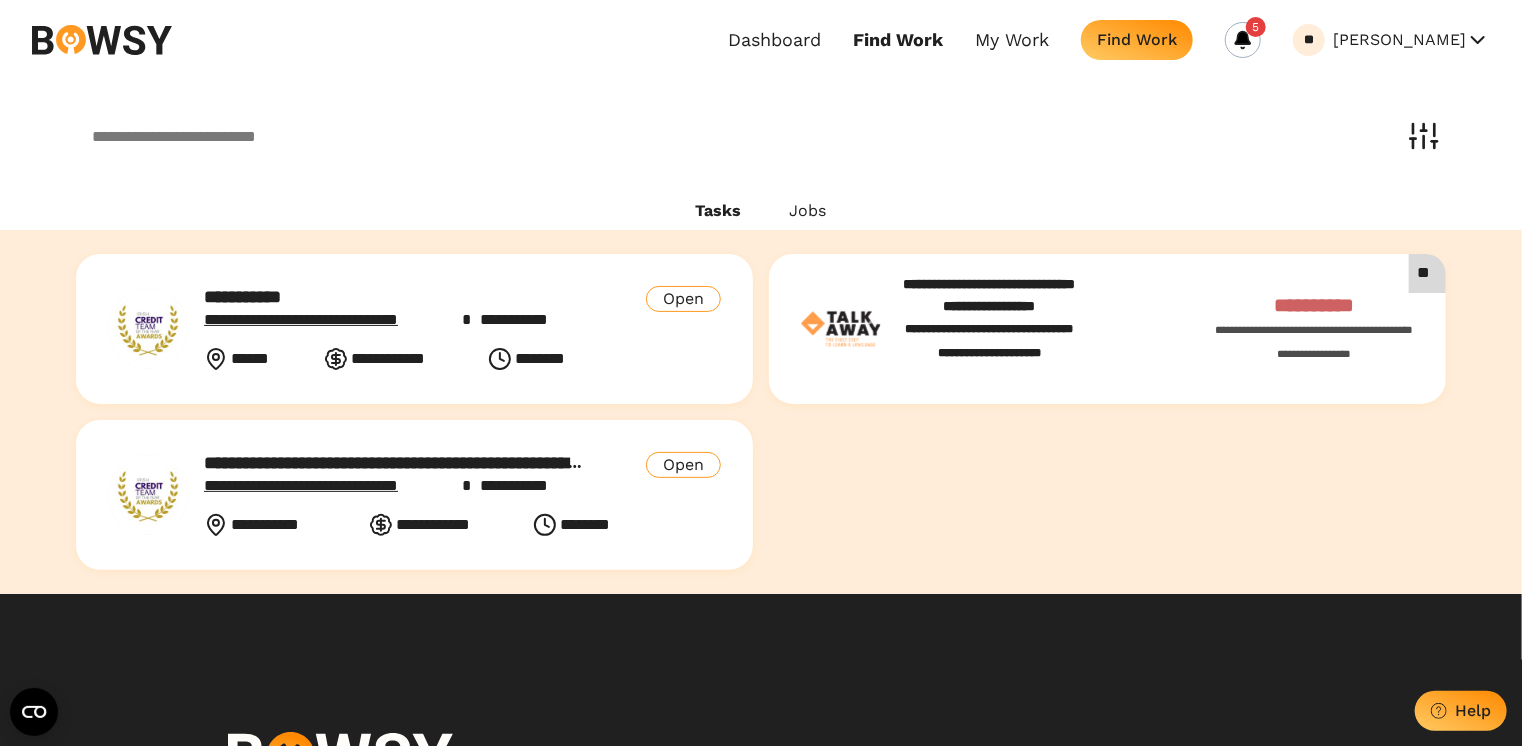 click at bounding box center [102, 40] 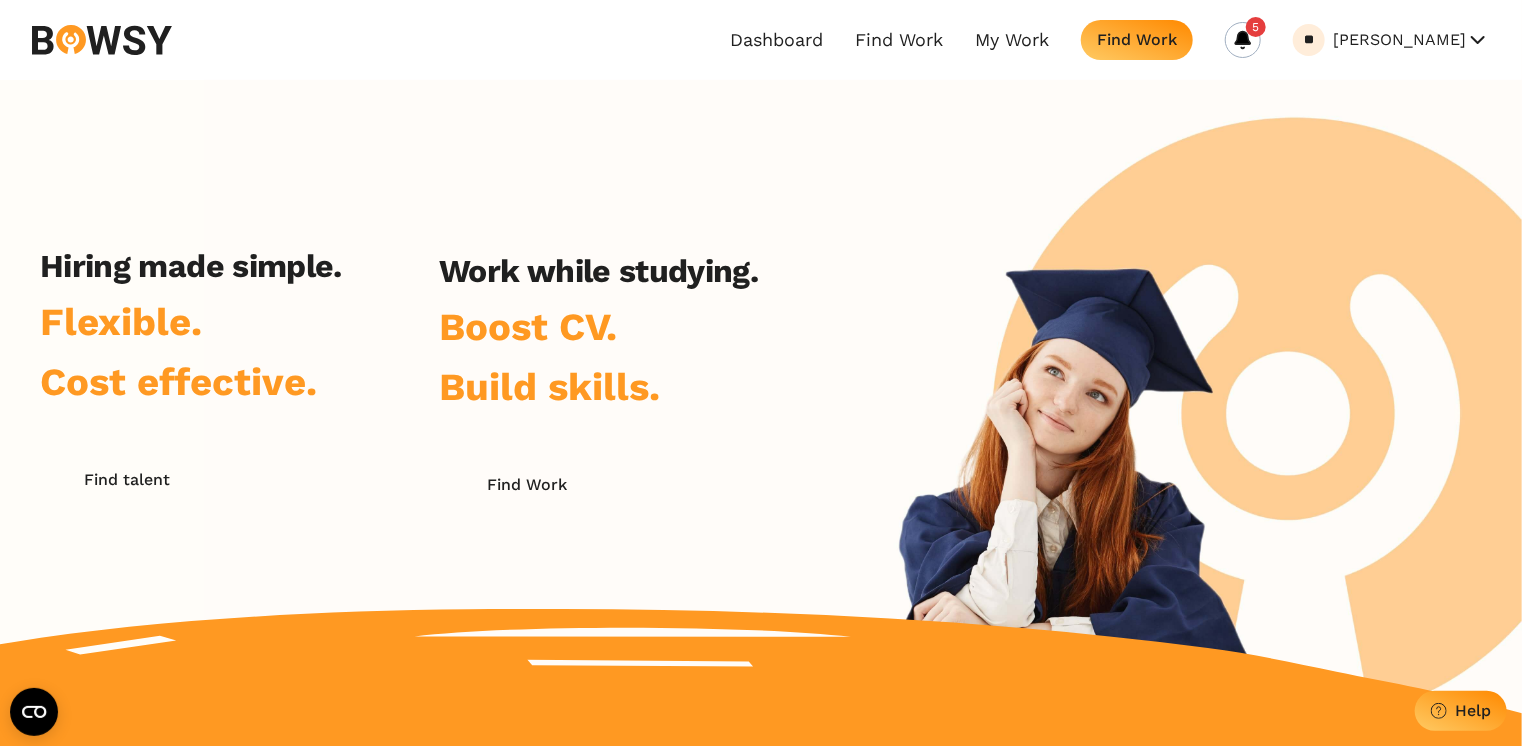 scroll, scrollTop: 111, scrollLeft: 0, axis: vertical 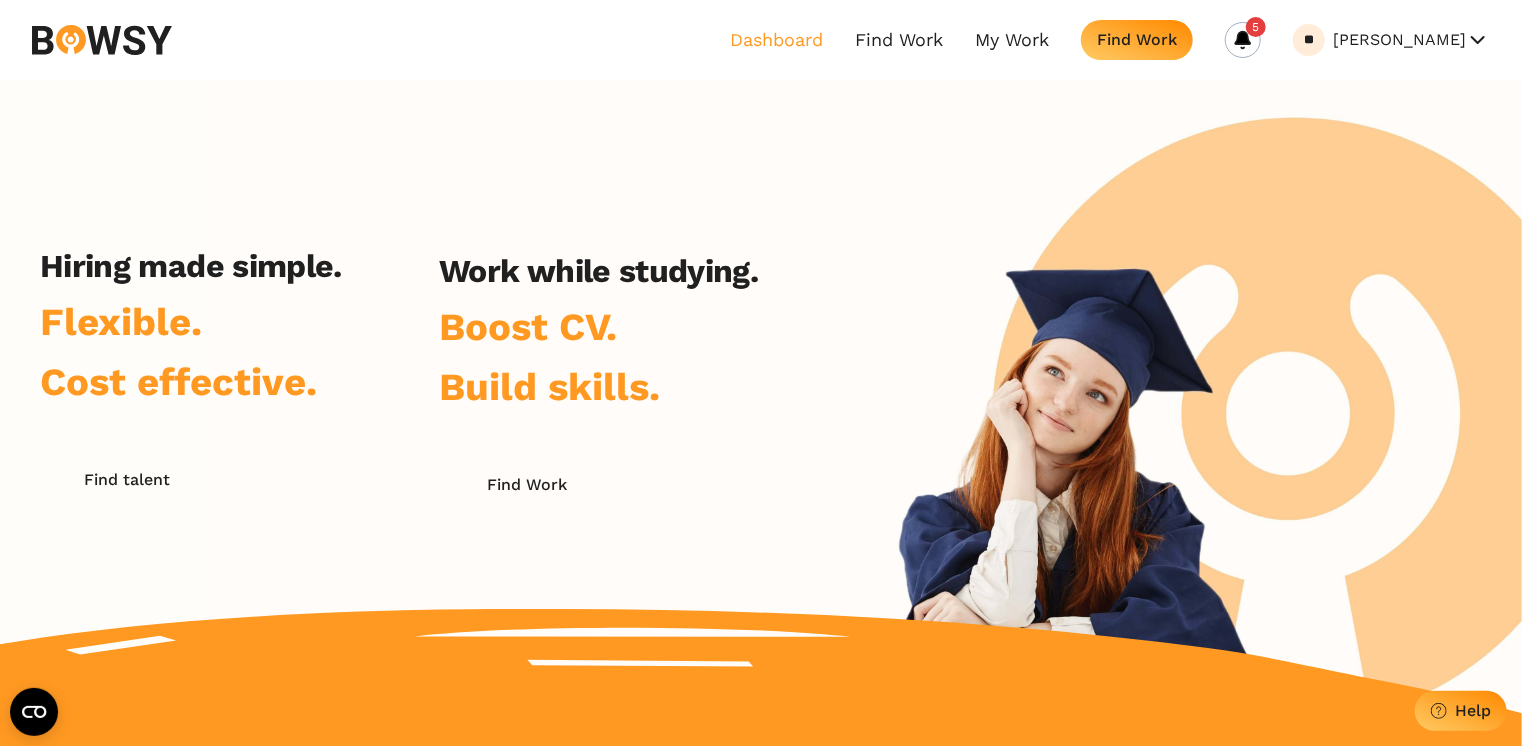 click on "Dashboard" at bounding box center (776, 40) 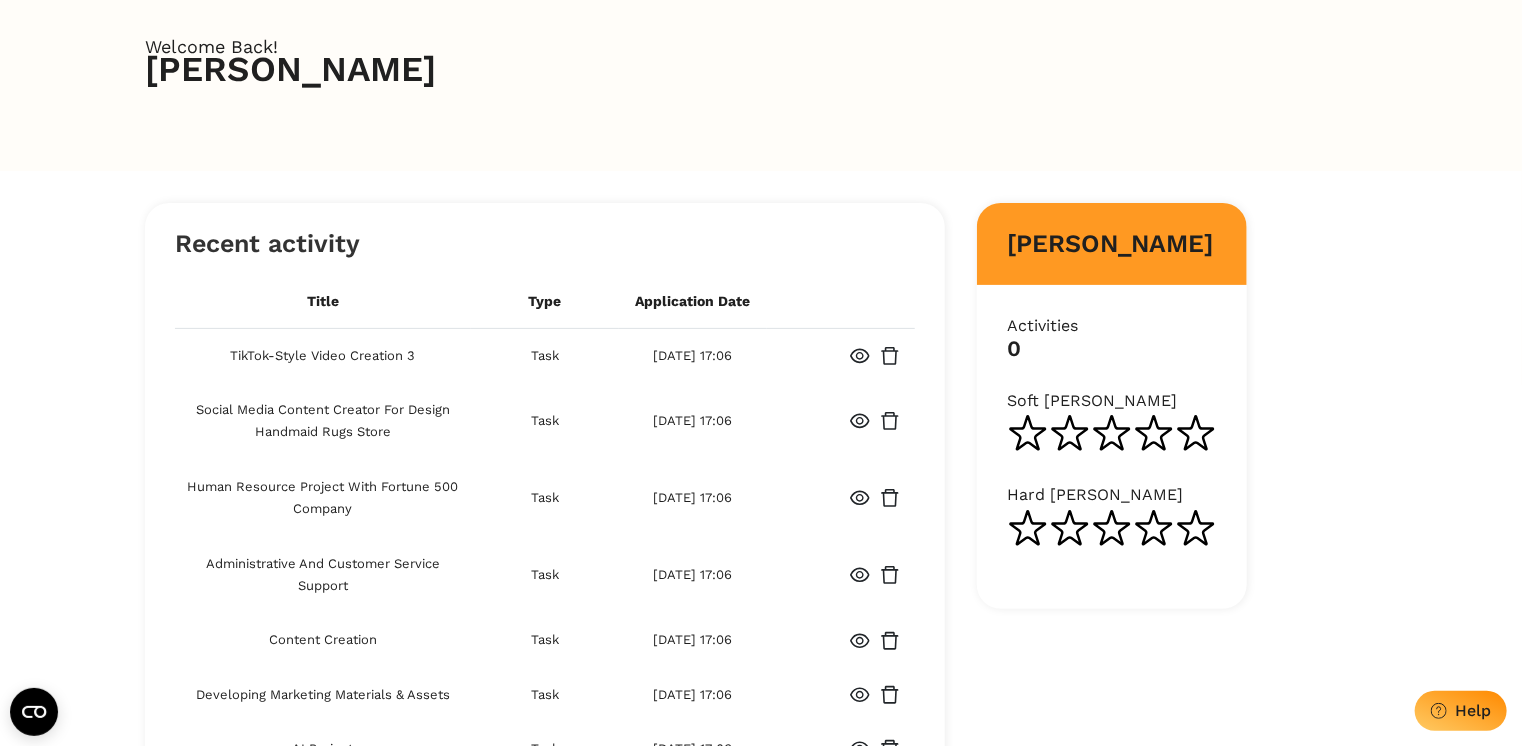 scroll, scrollTop: 0, scrollLeft: 0, axis: both 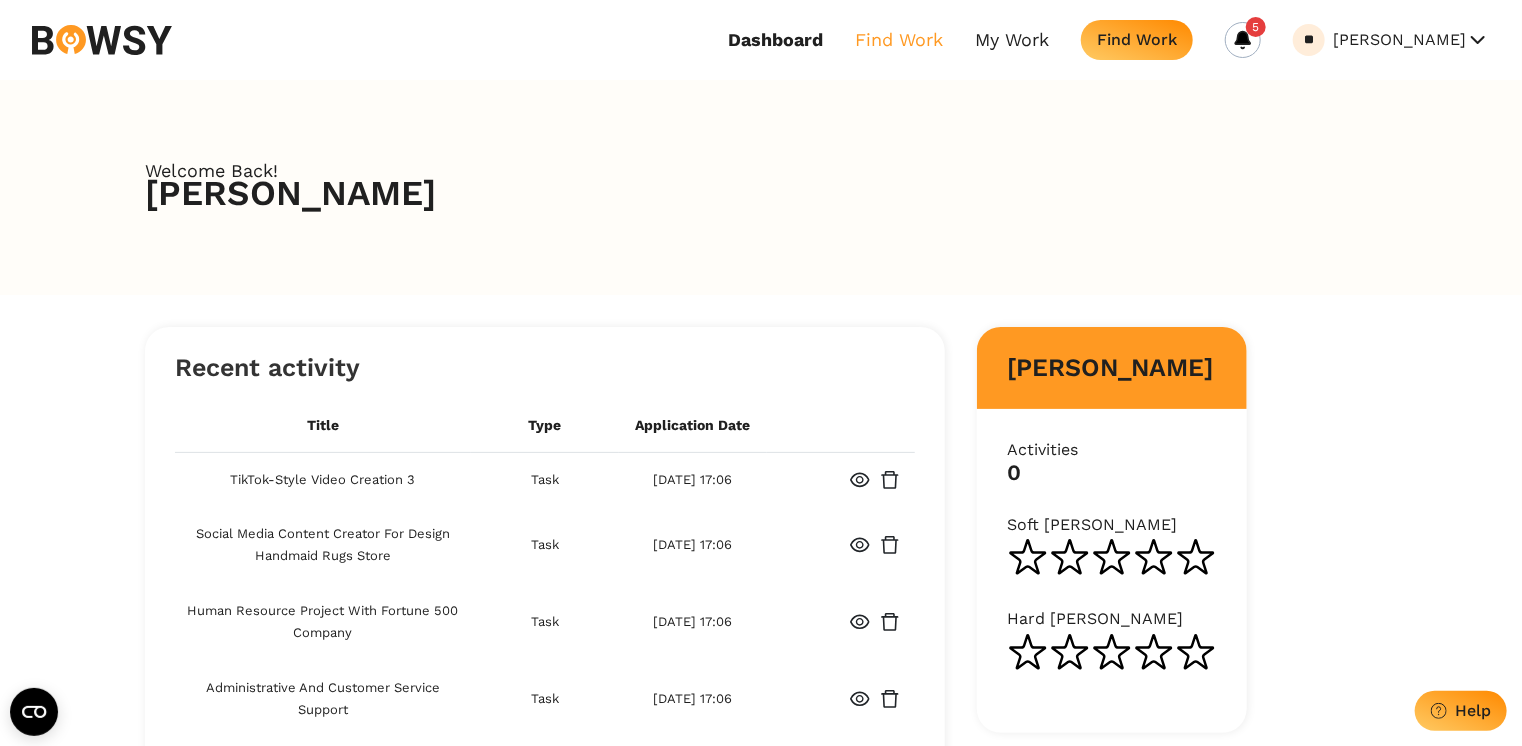 click on "Find Work" at bounding box center [899, 40] 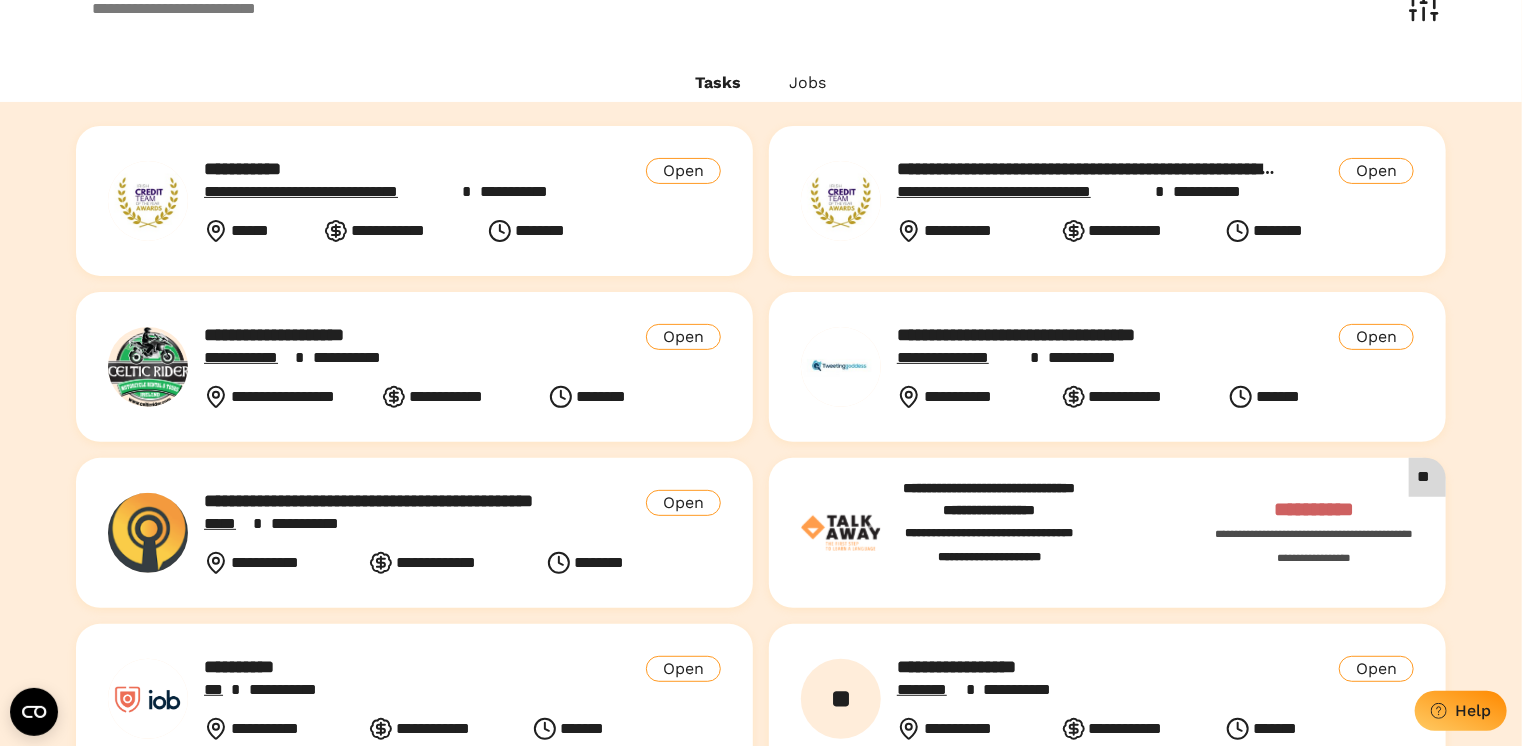 scroll, scrollTop: 0, scrollLeft: 0, axis: both 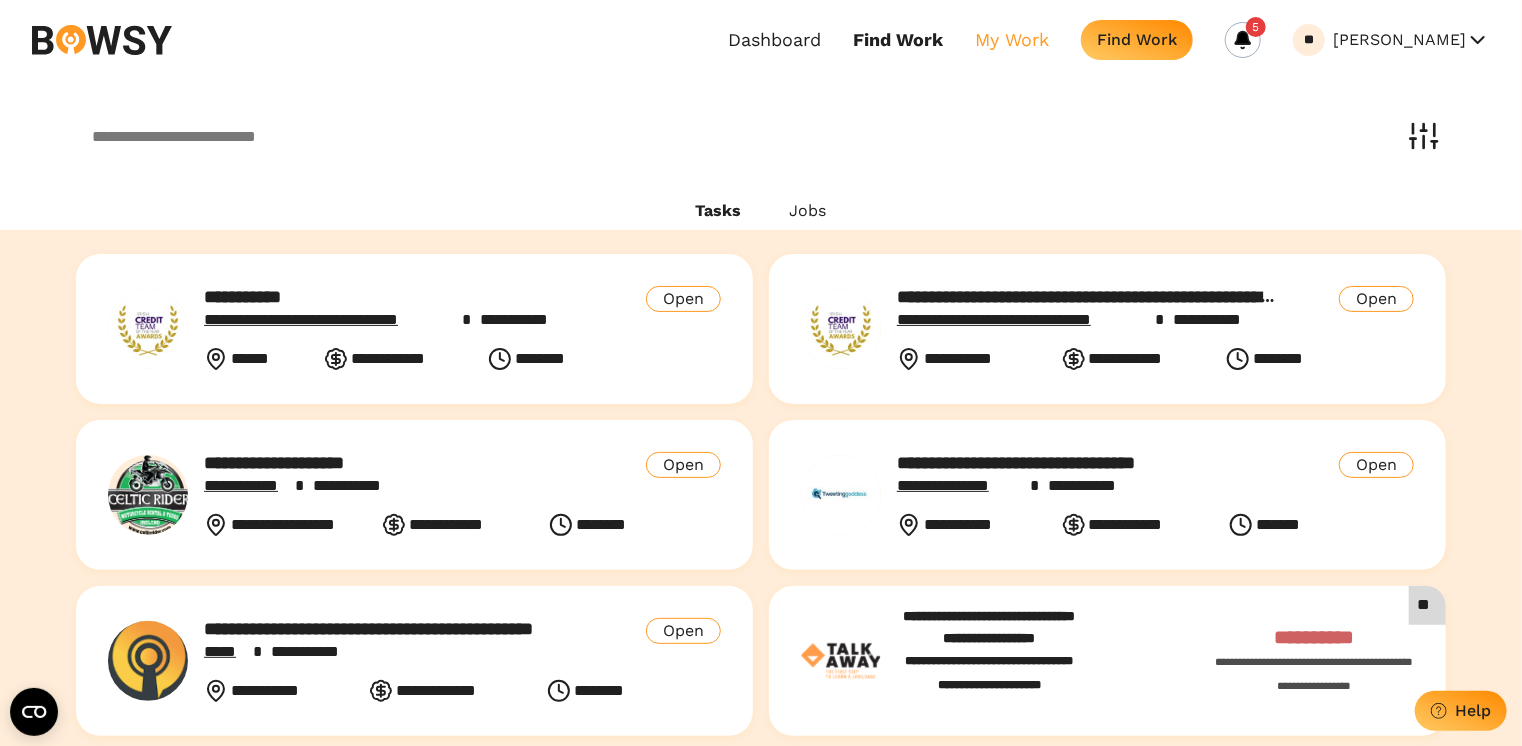 click on "My Work" at bounding box center (1012, 40) 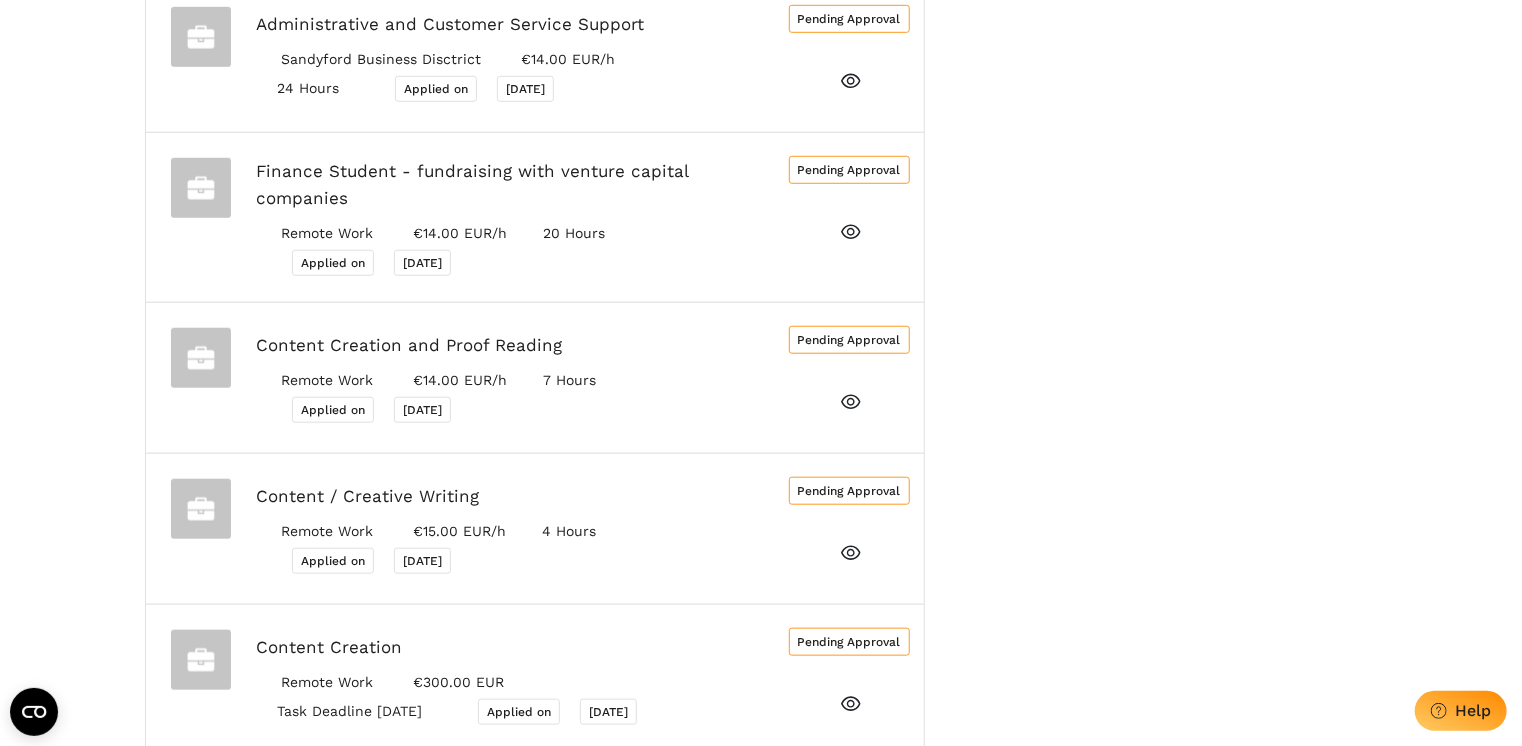scroll, scrollTop: 0, scrollLeft: 0, axis: both 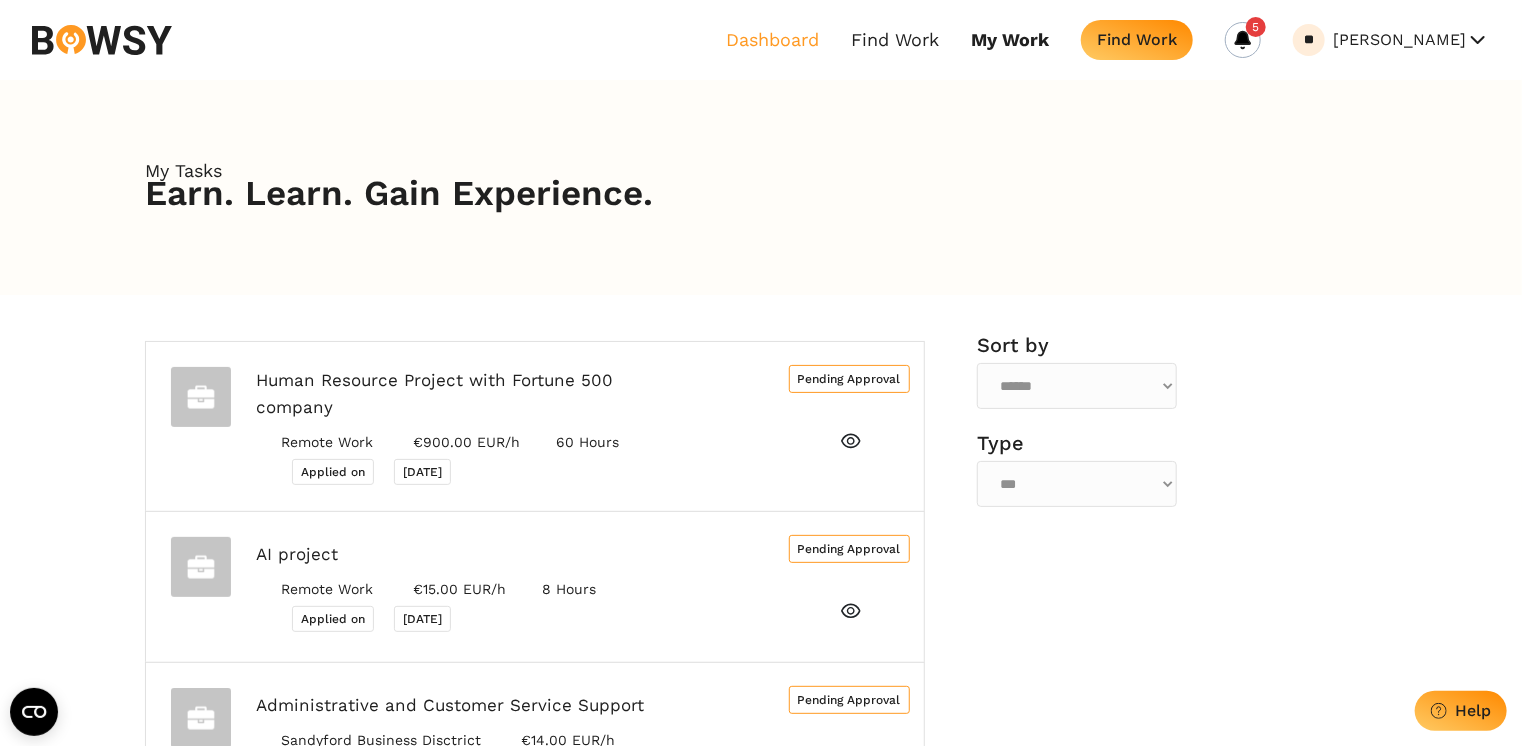 click on "Dashboard" at bounding box center [772, 40] 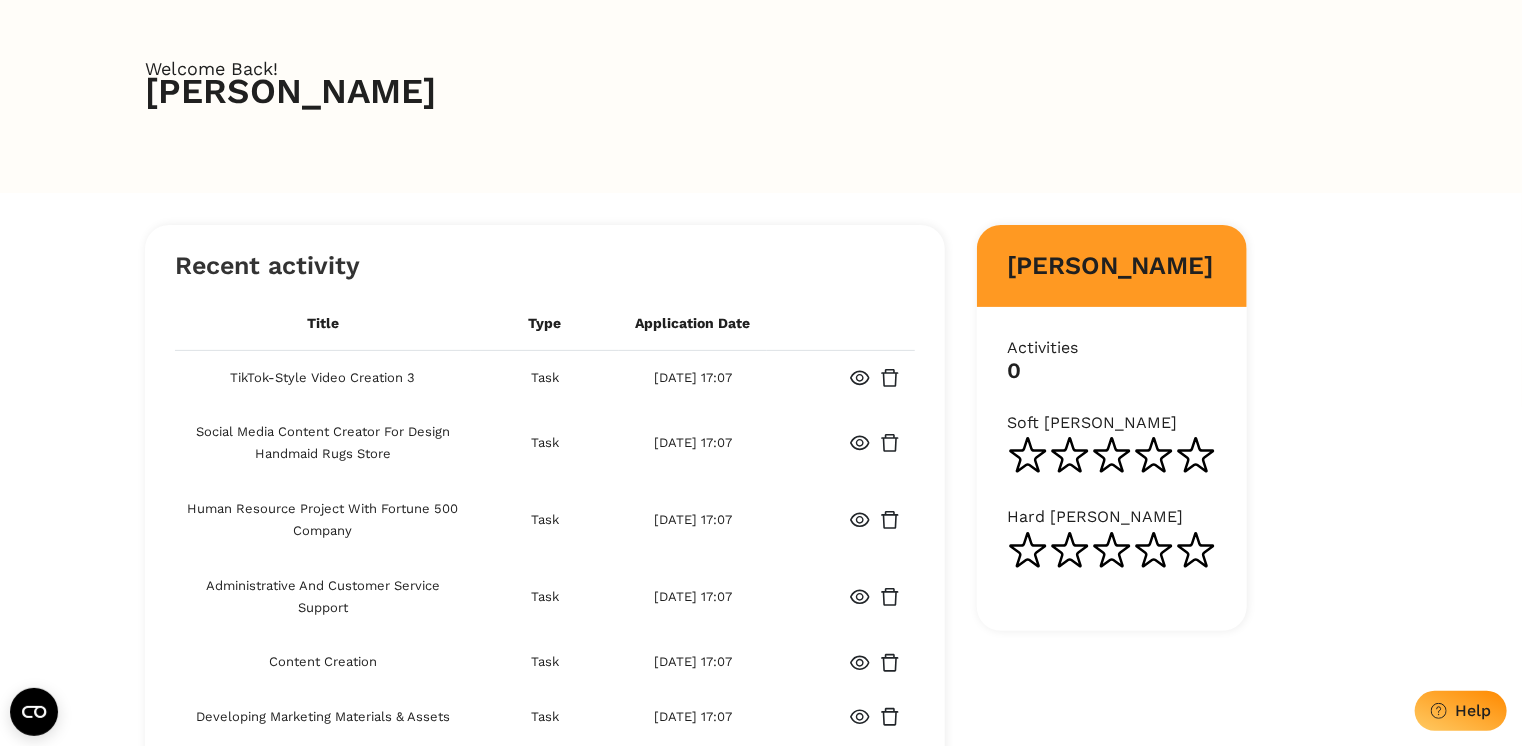 scroll, scrollTop: 0, scrollLeft: 0, axis: both 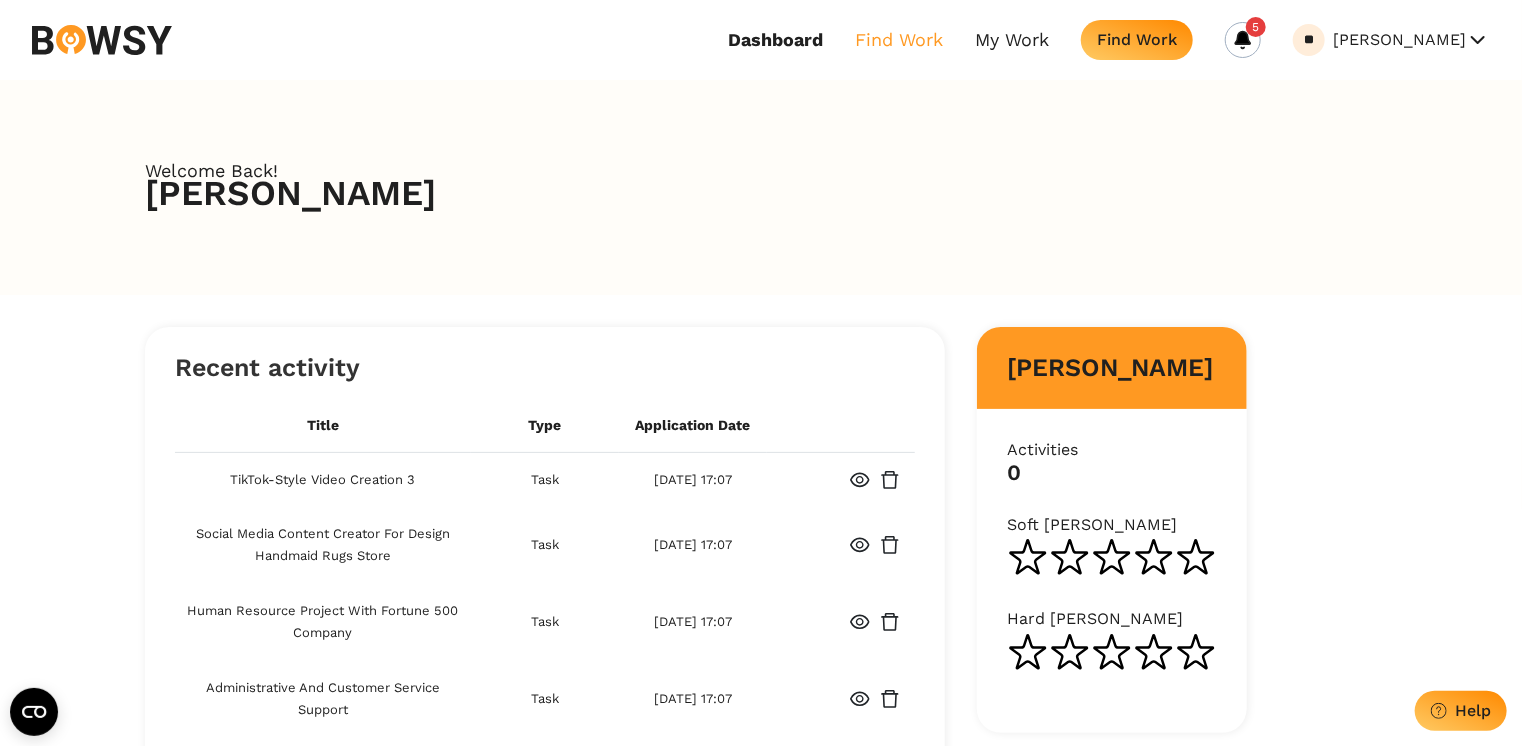click on "Find Work" at bounding box center (899, 40) 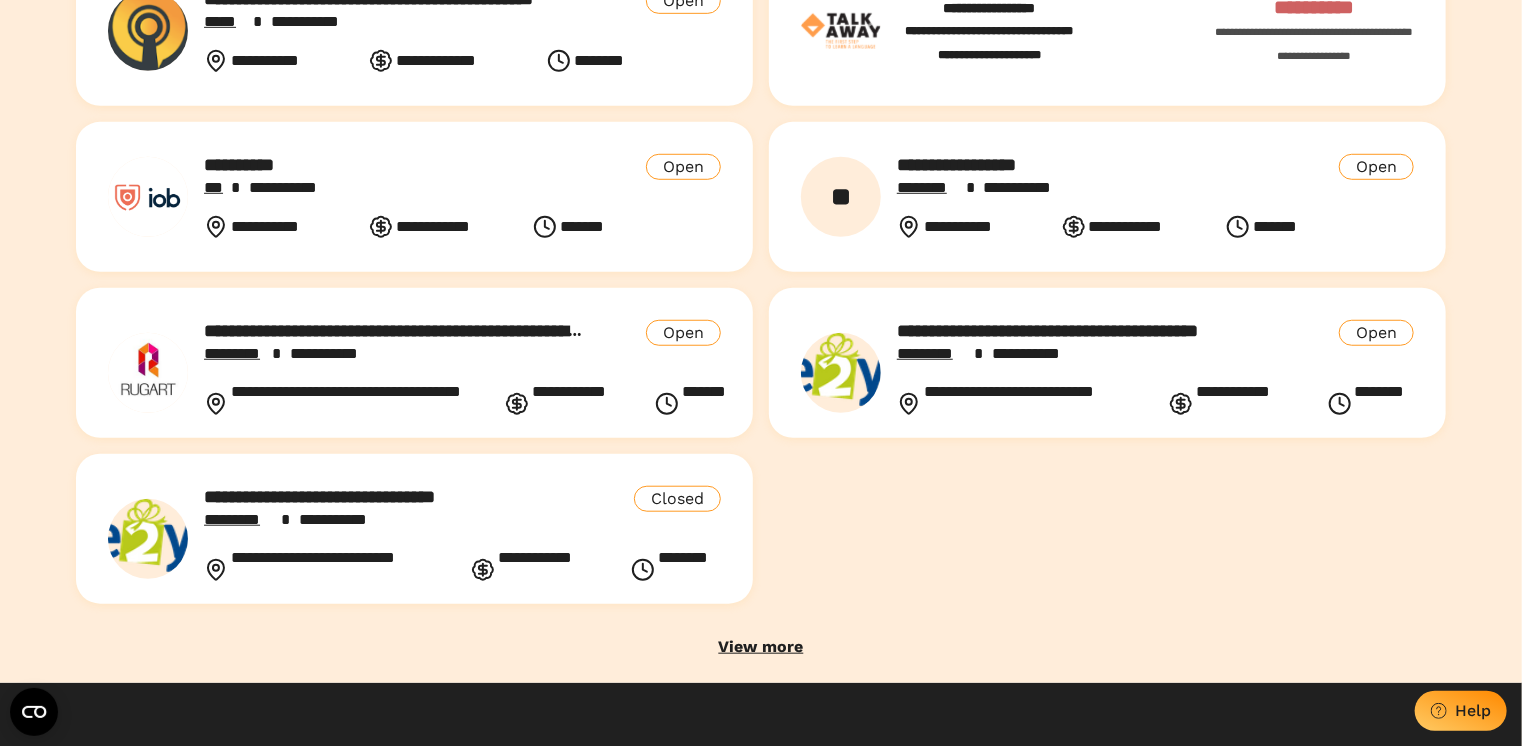 scroll, scrollTop: 694, scrollLeft: 0, axis: vertical 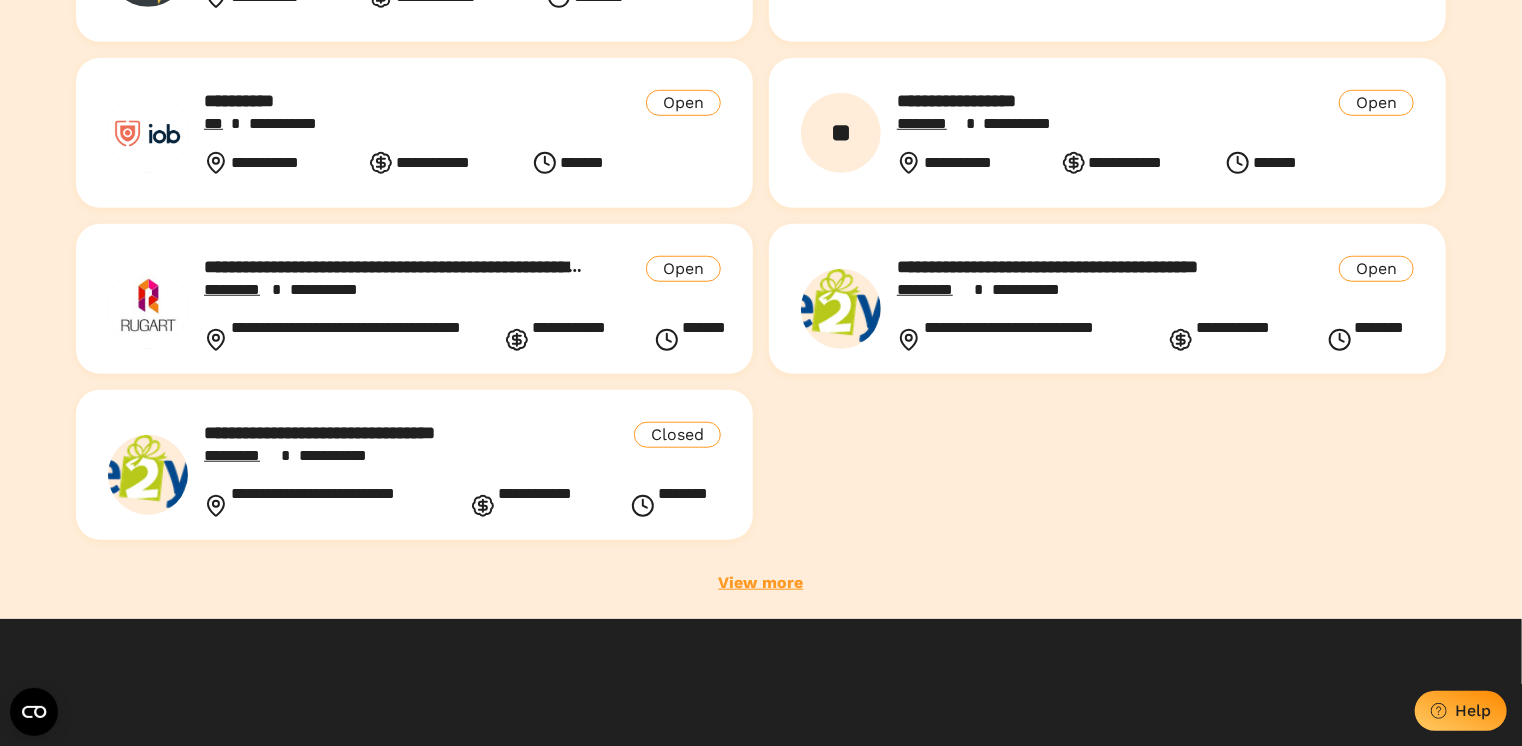 click on "View more" at bounding box center (761, 583) 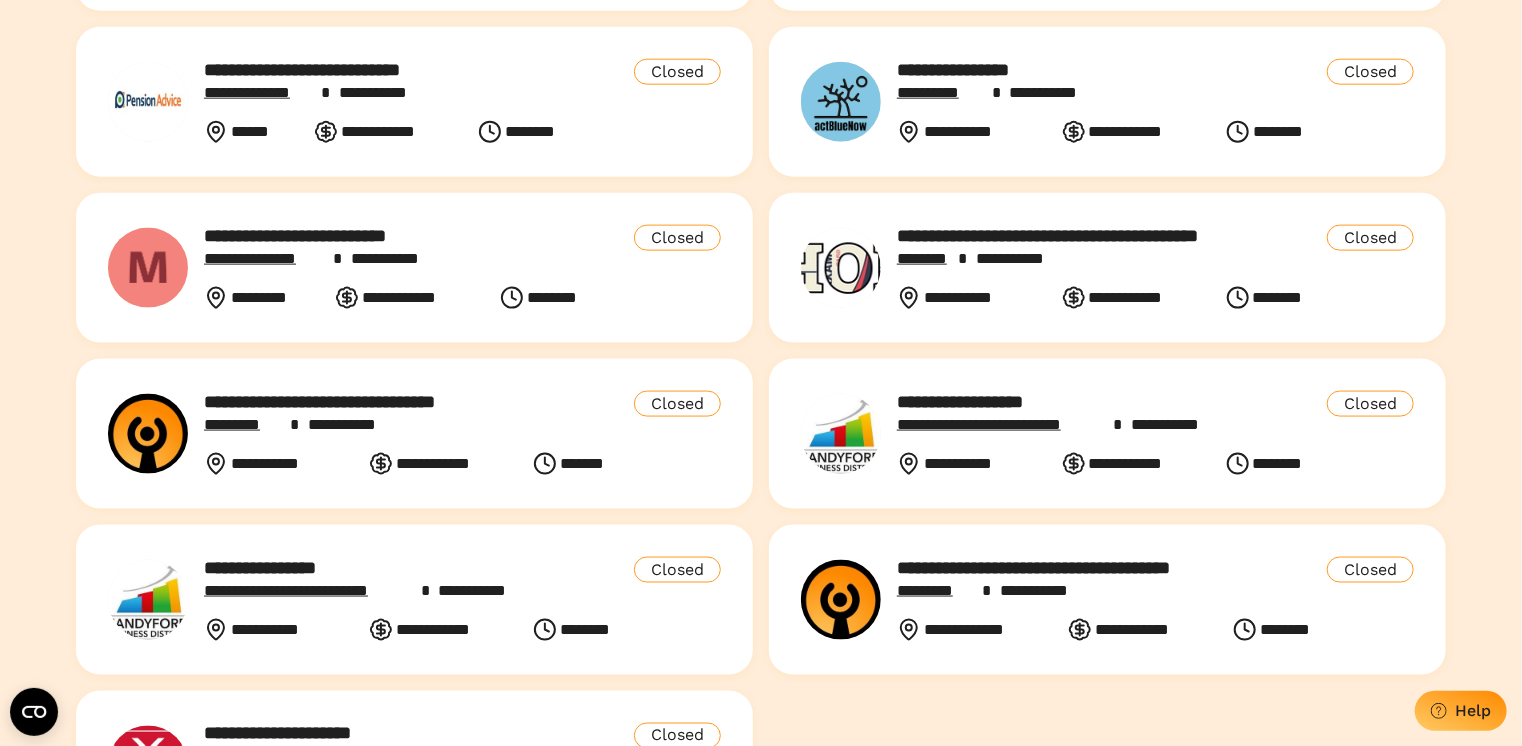 scroll, scrollTop: 1224, scrollLeft: 0, axis: vertical 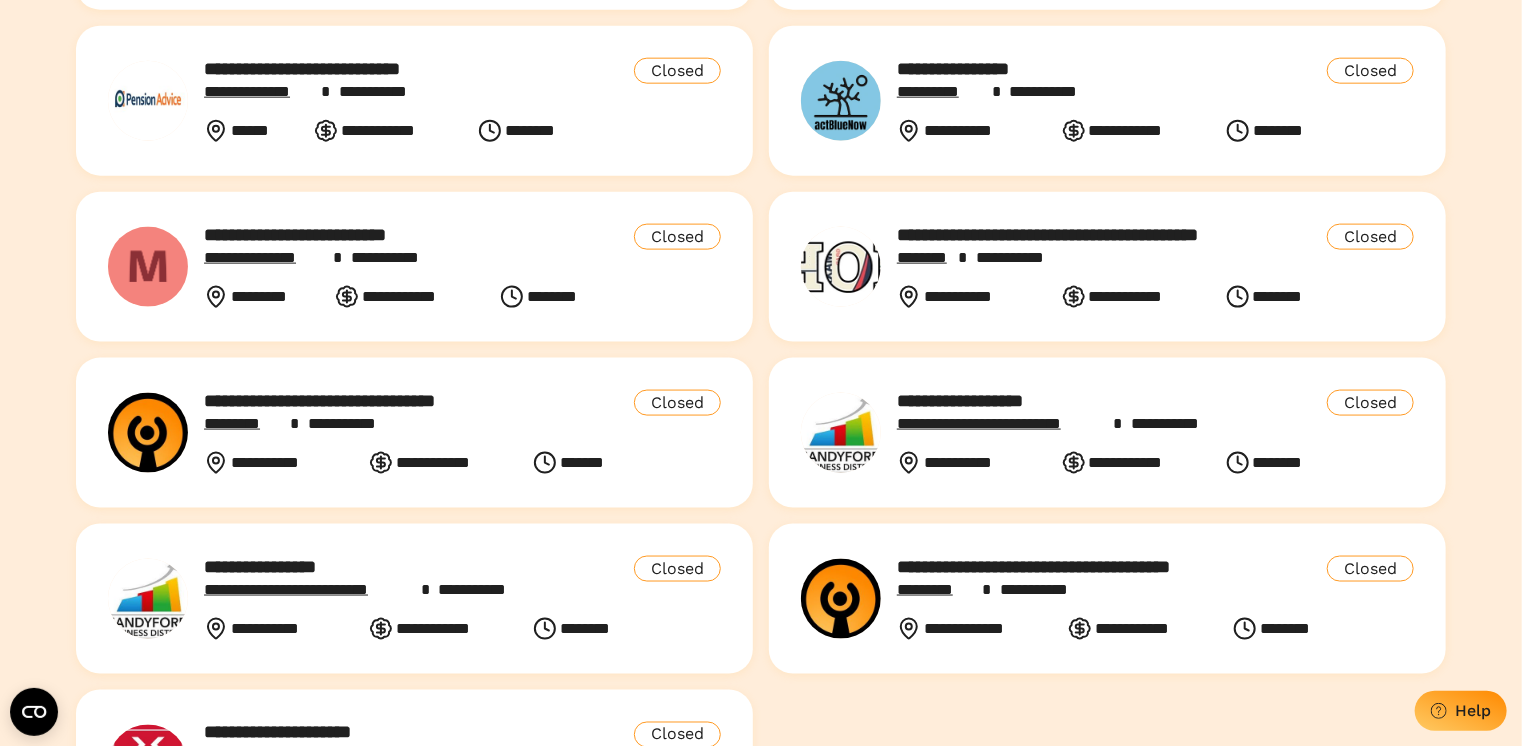 click on "**********" at bounding box center (395, 235) 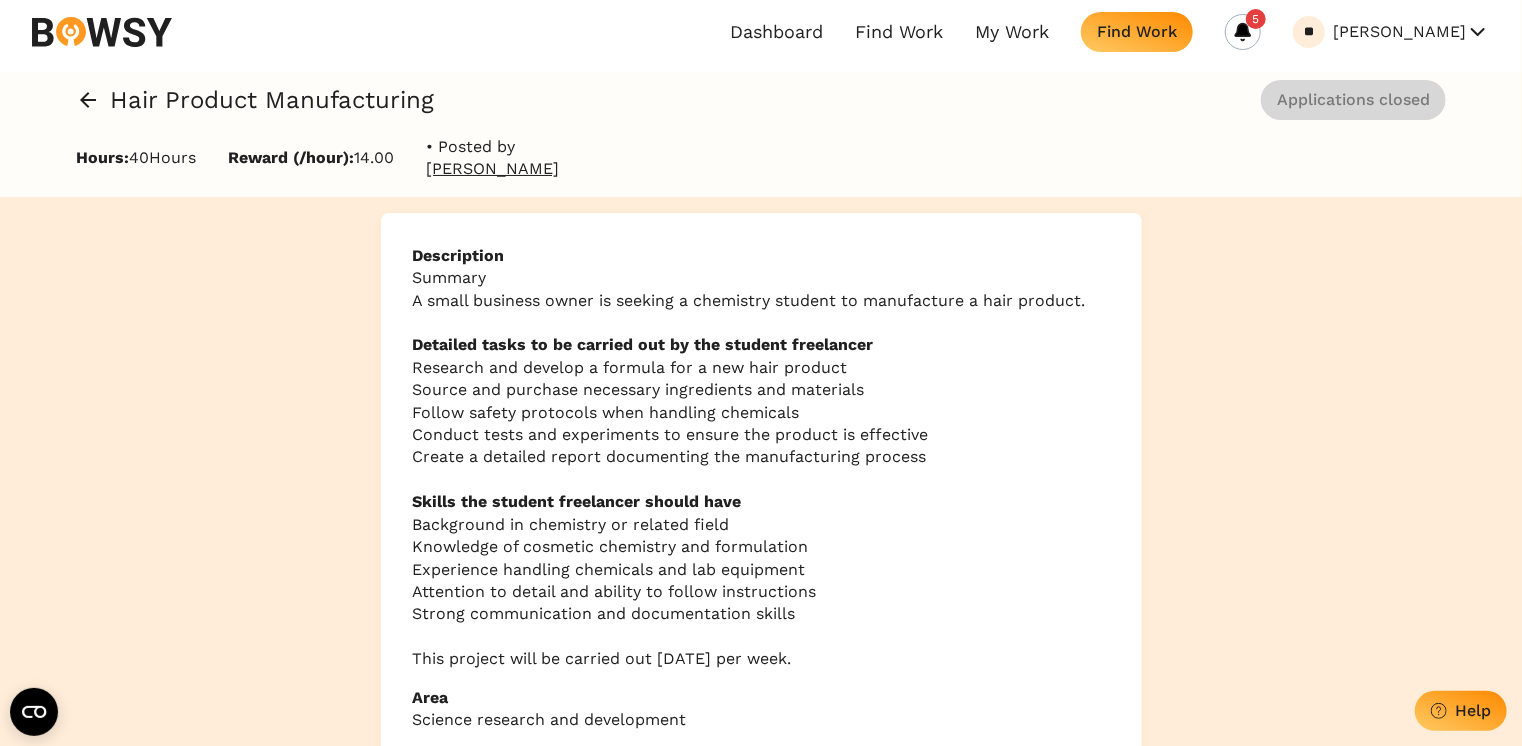 scroll, scrollTop: 10, scrollLeft: 0, axis: vertical 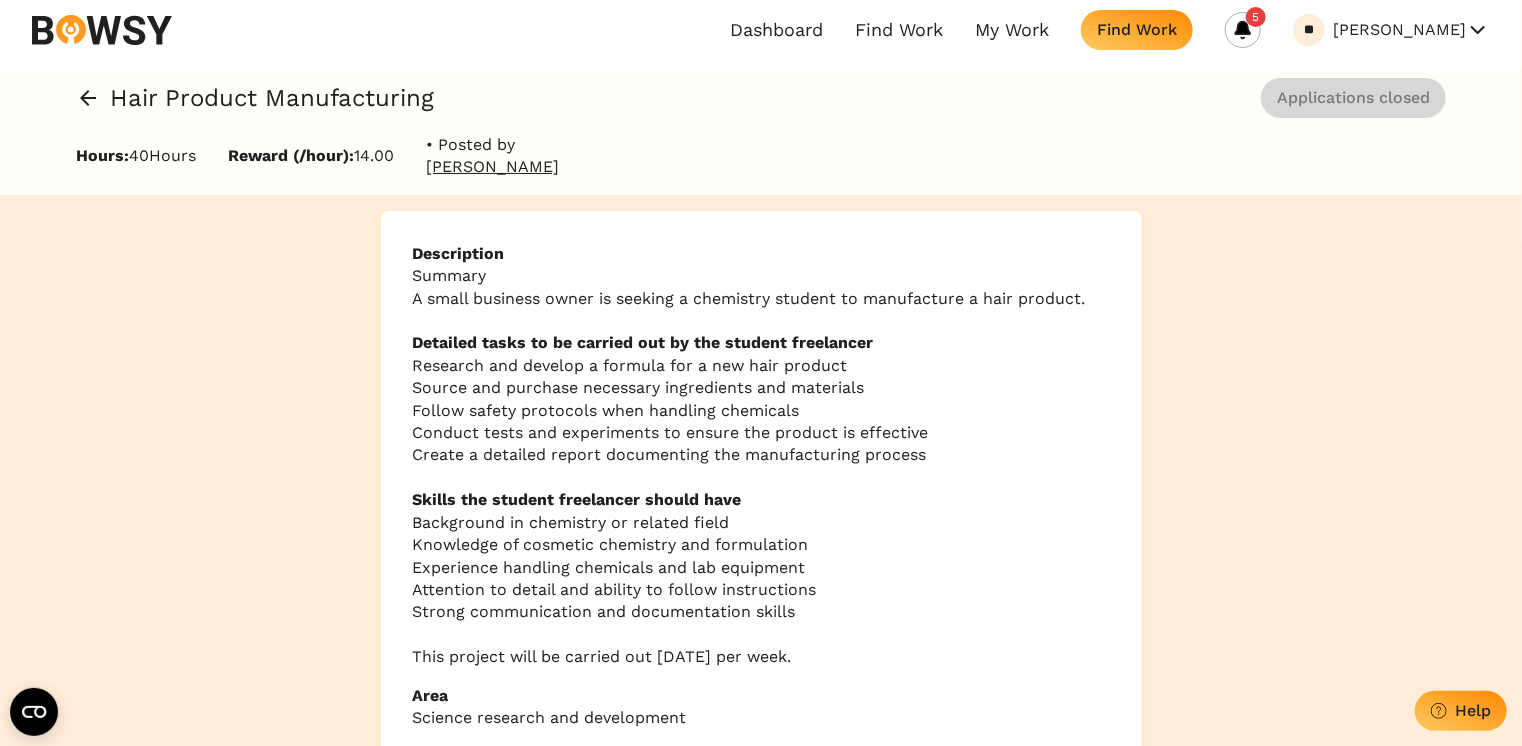 click 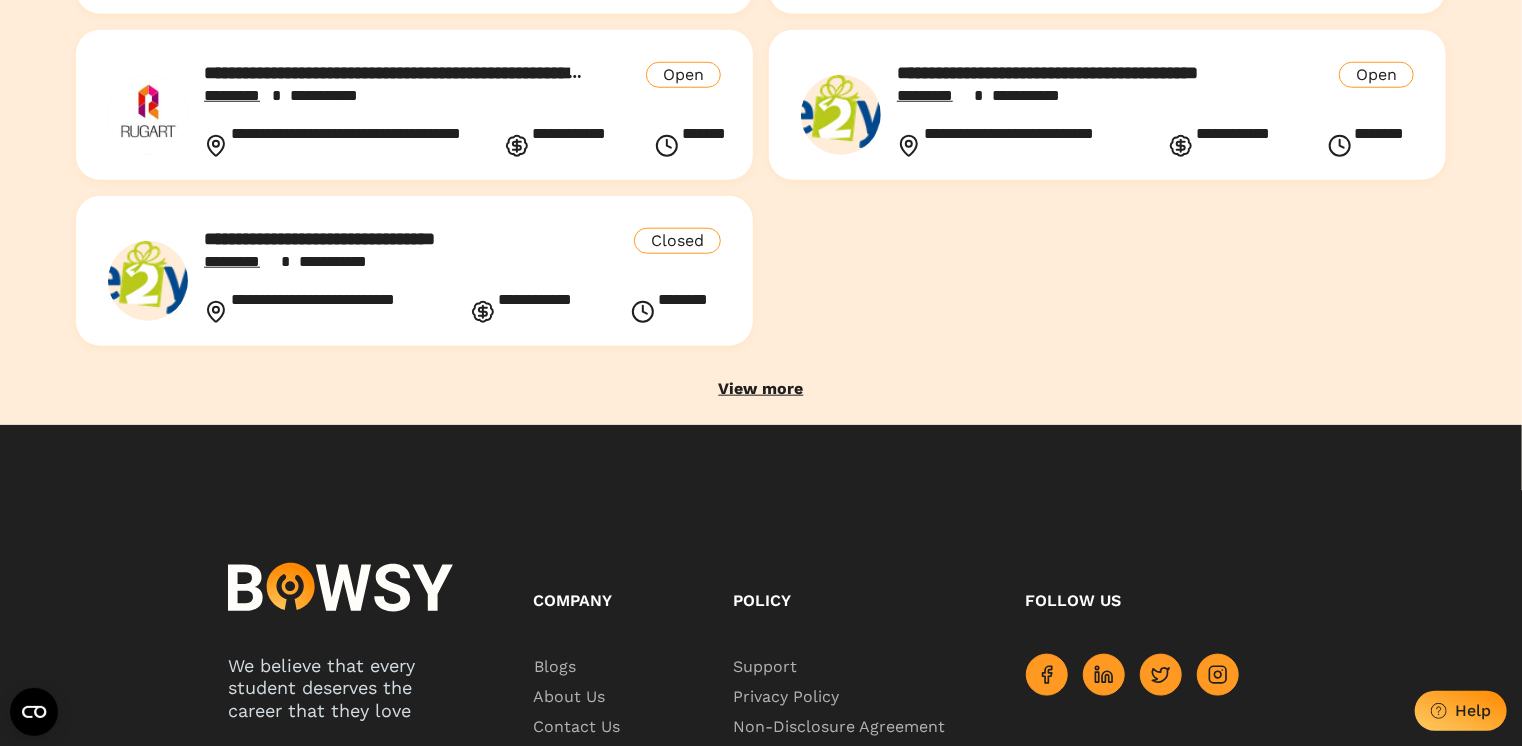 scroll, scrollTop: 895, scrollLeft: 0, axis: vertical 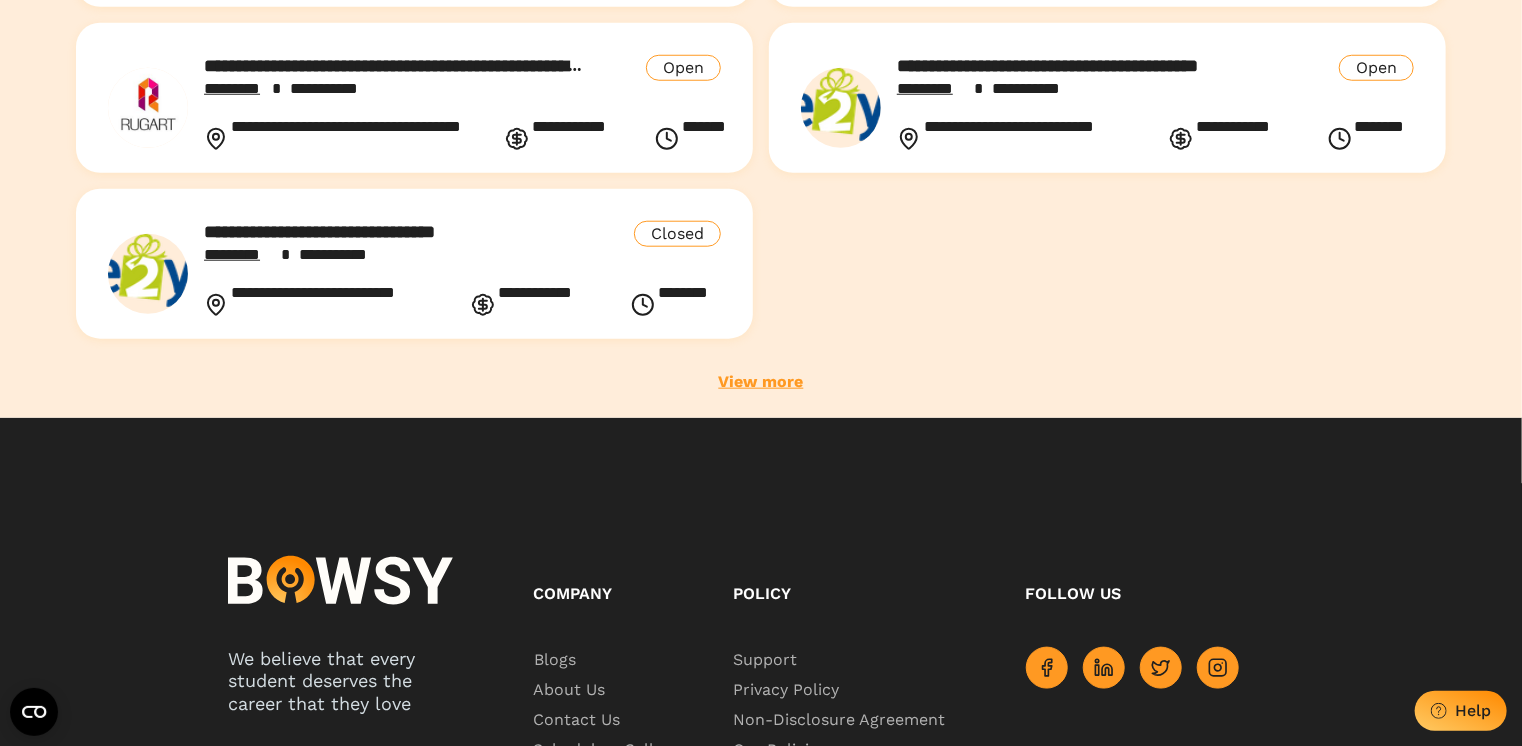 click on "View more" at bounding box center [761, 382] 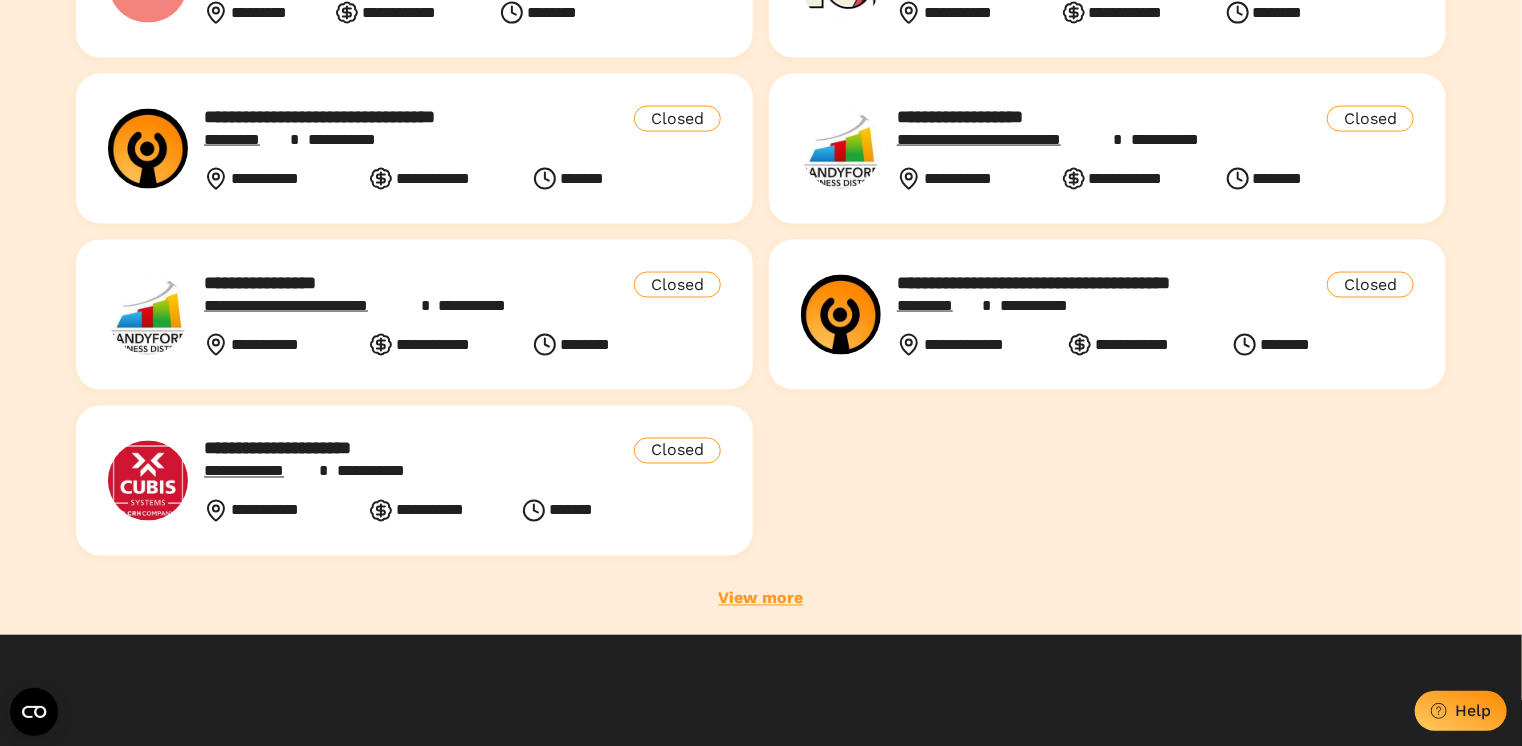 scroll, scrollTop: 1506, scrollLeft: 0, axis: vertical 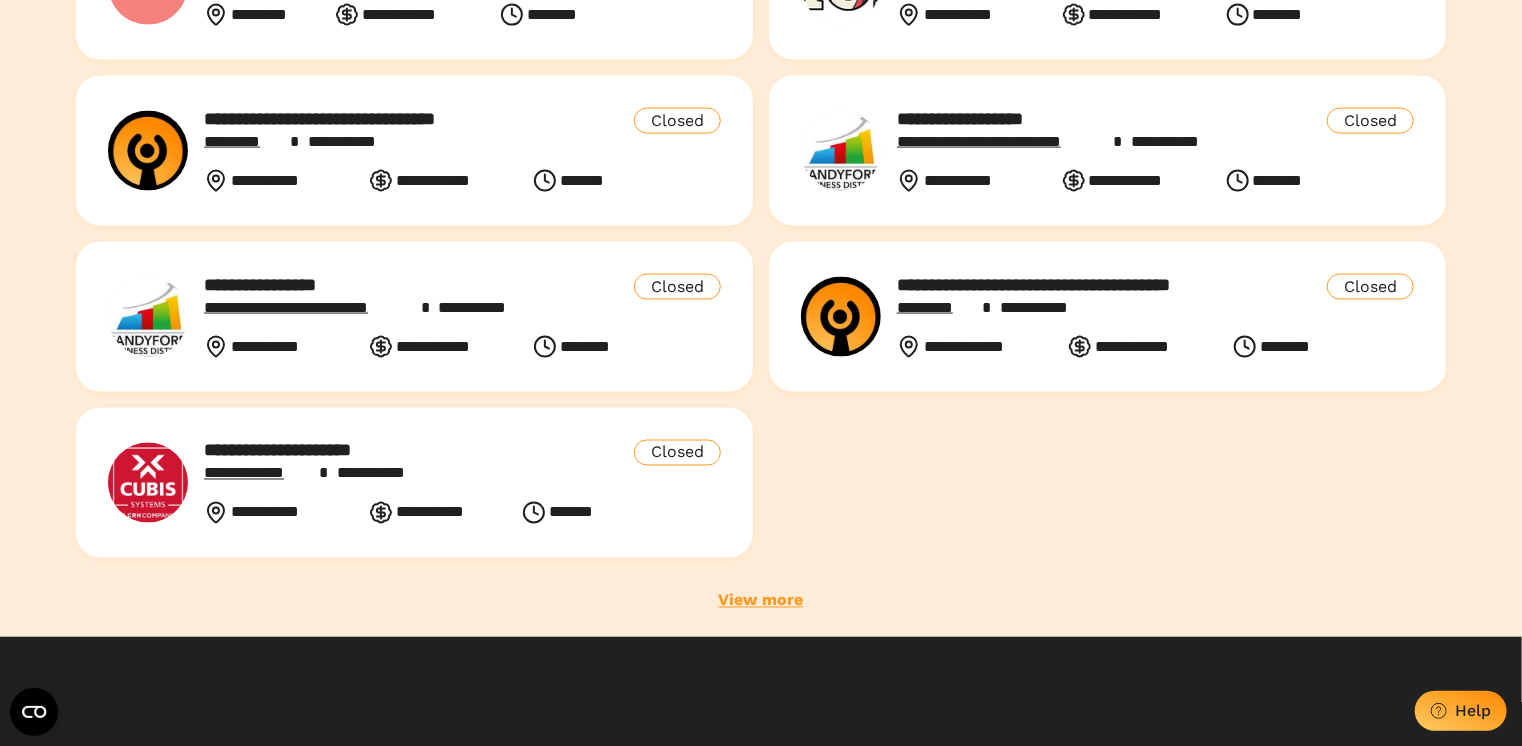 click on "View more" at bounding box center (761, 601) 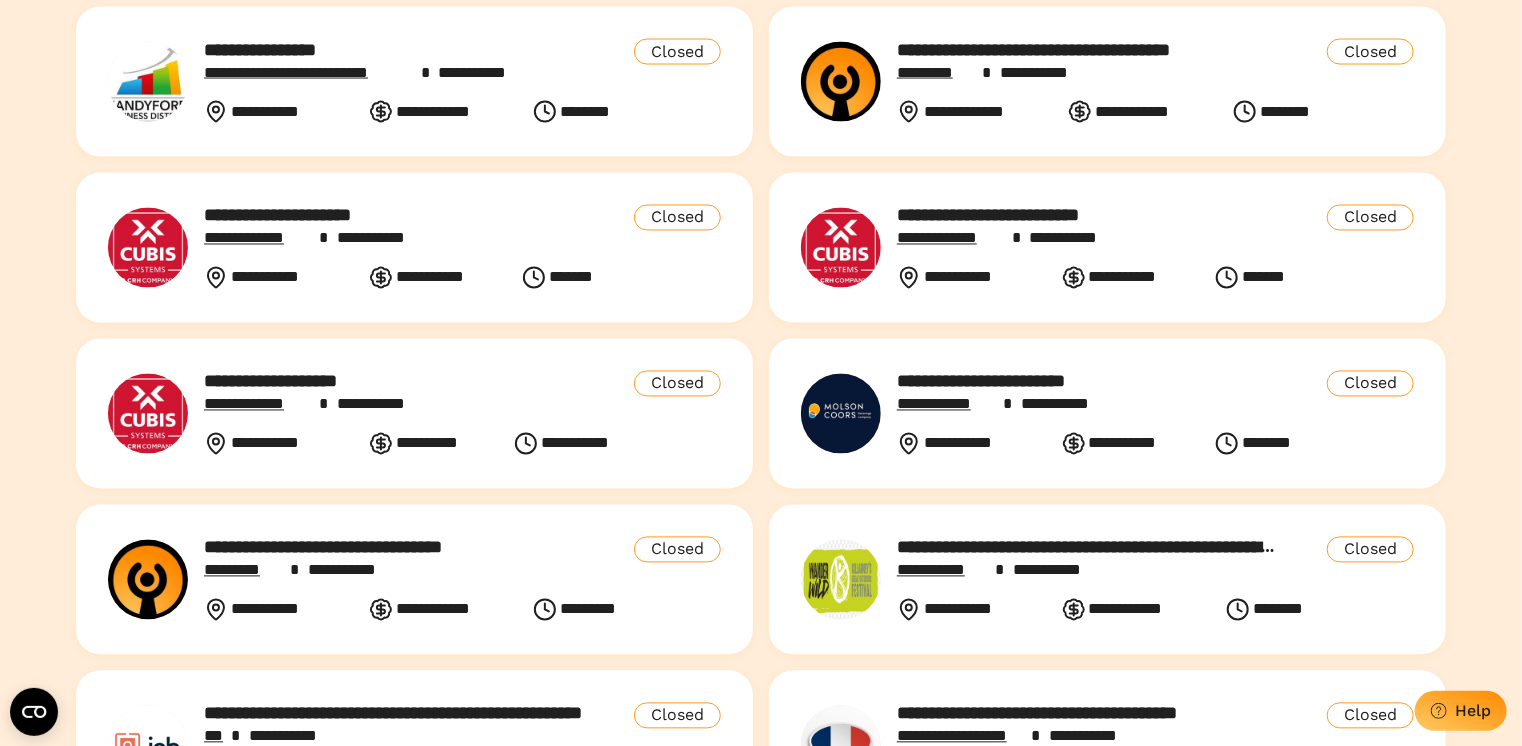 scroll, scrollTop: 1742, scrollLeft: 0, axis: vertical 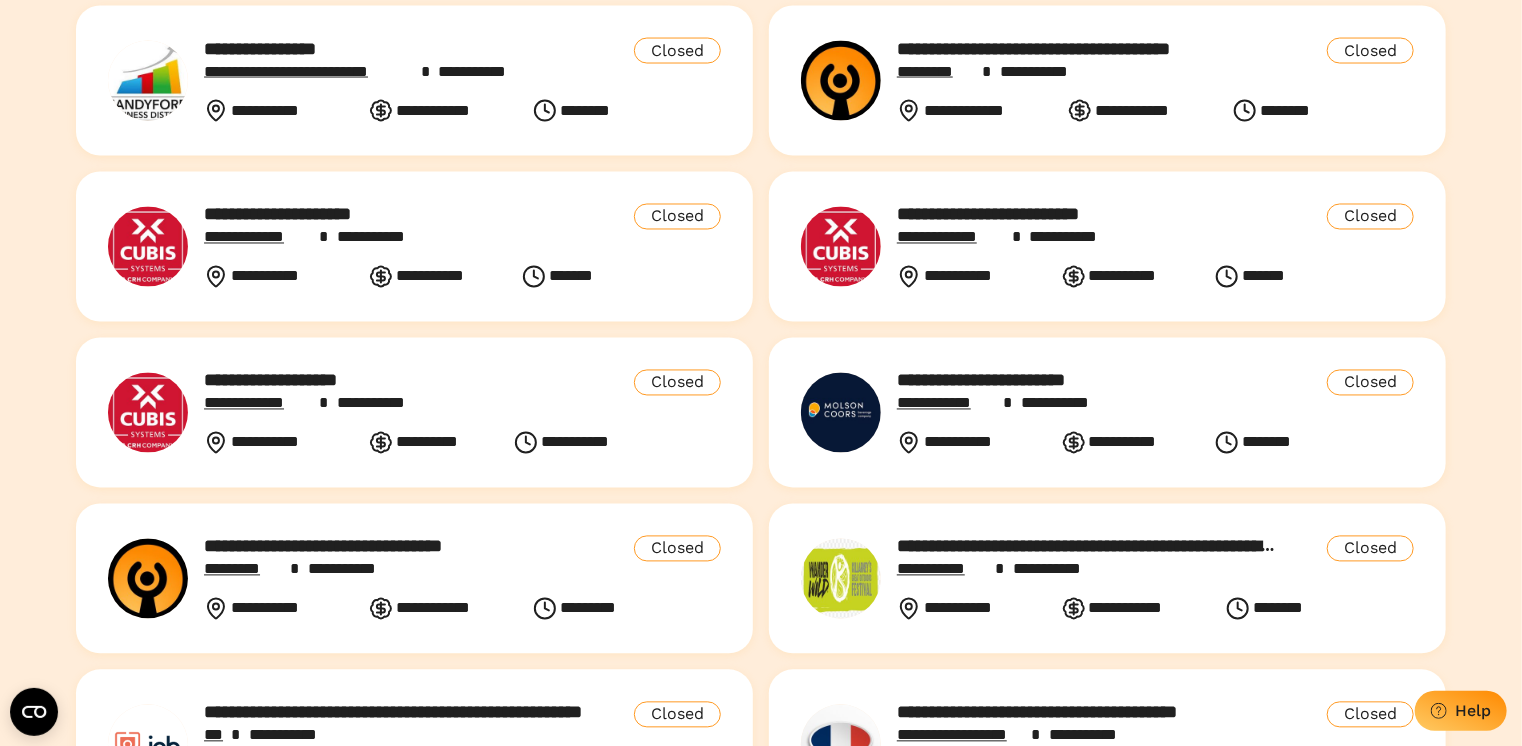 click on "**********" at bounding box center [1088, 215] 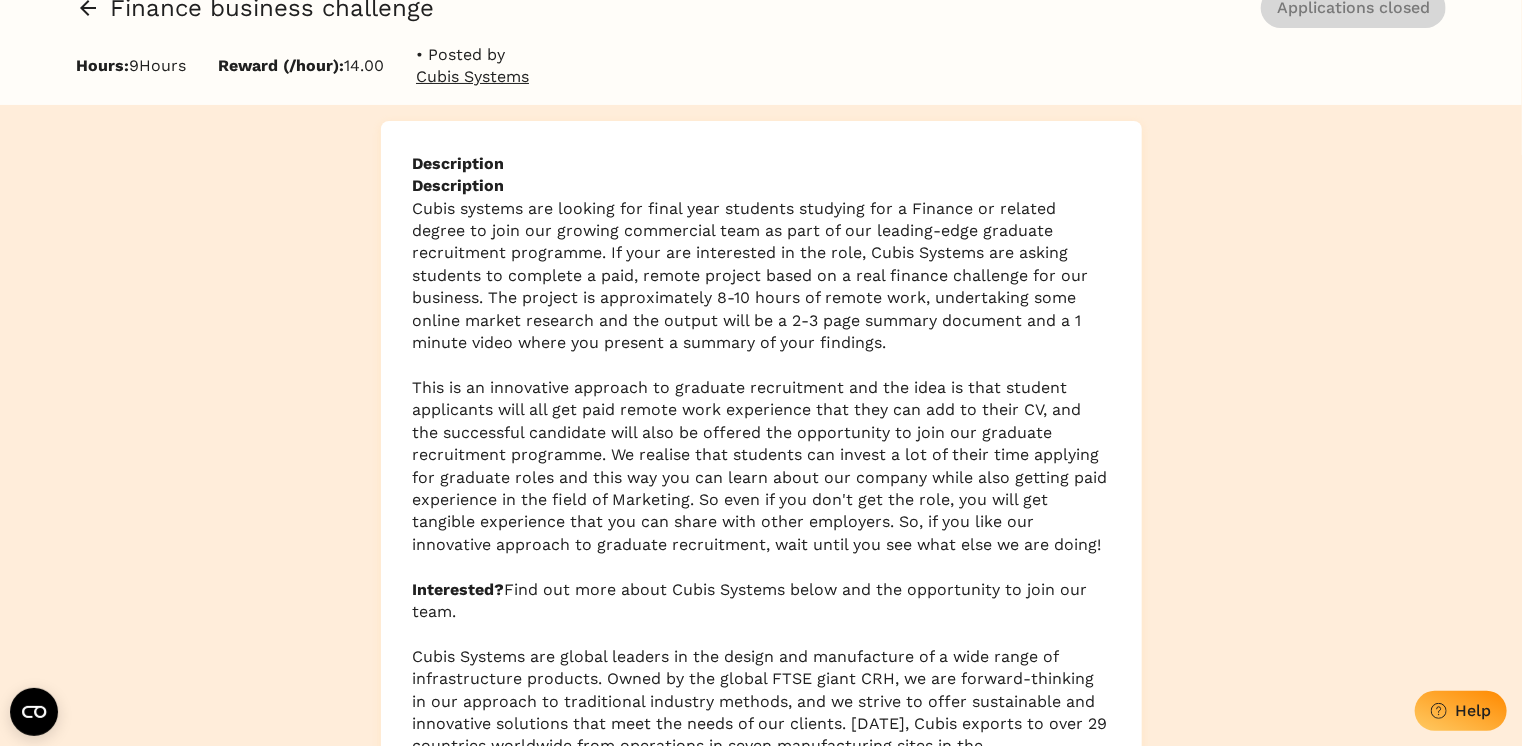 scroll, scrollTop: 0, scrollLeft: 0, axis: both 